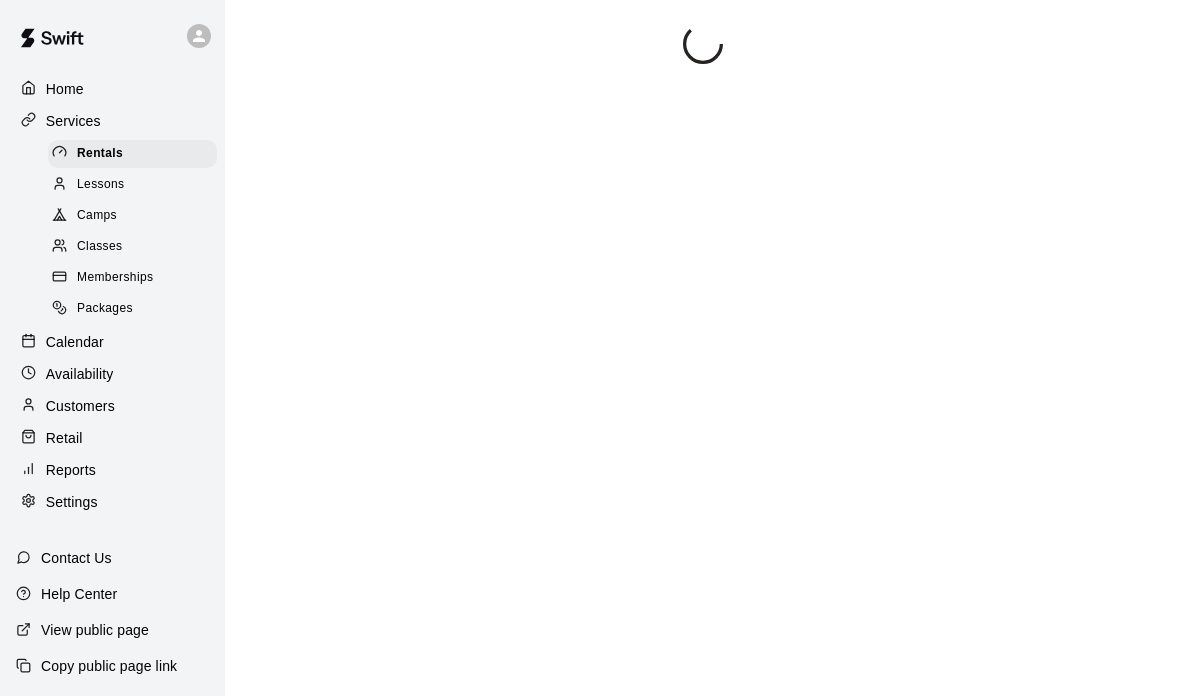 scroll, scrollTop: 0, scrollLeft: 0, axis: both 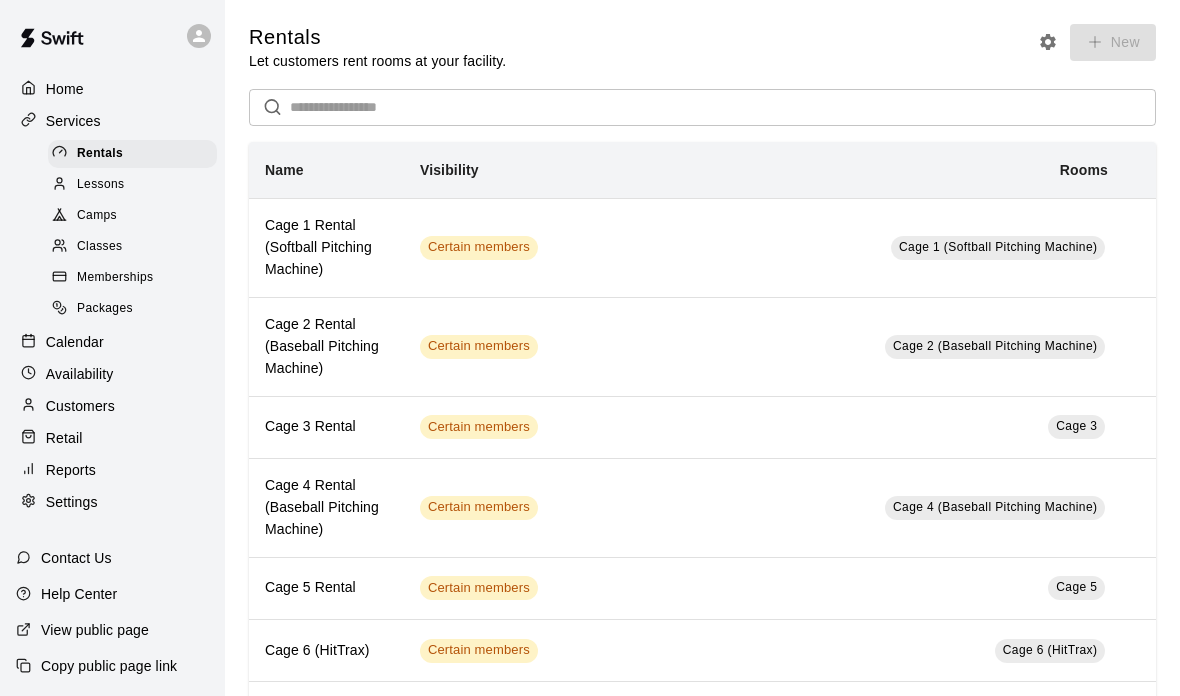 click on "Calendar" at bounding box center [112, 342] 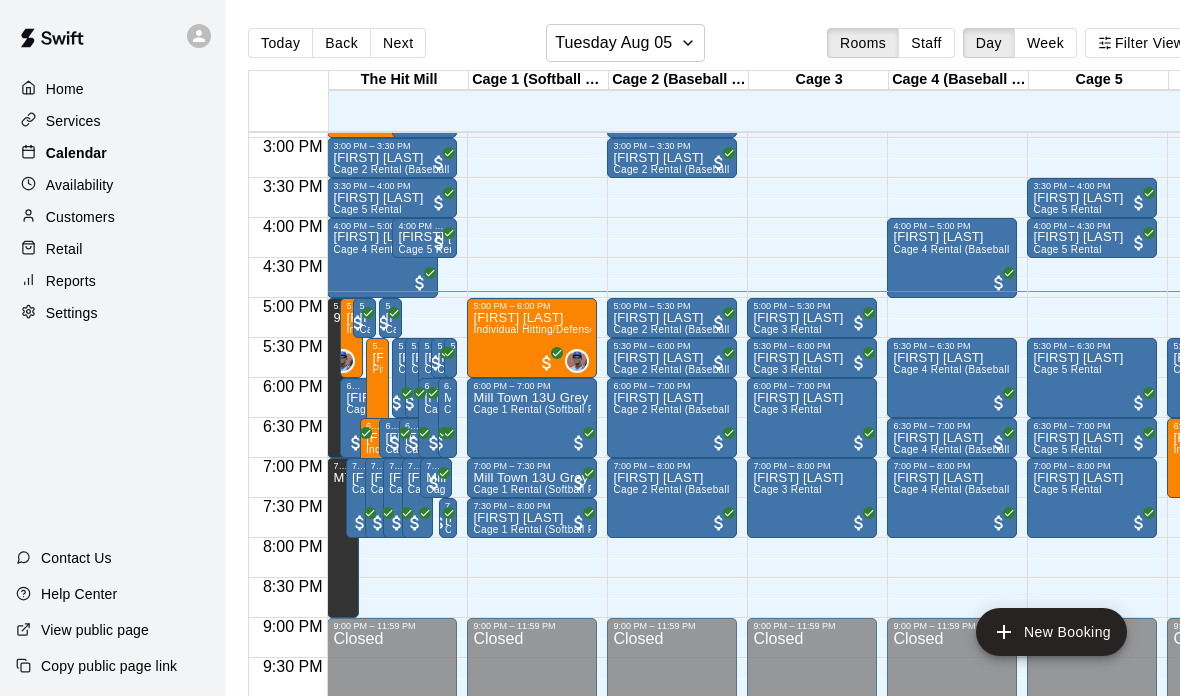 scroll, scrollTop: 1195, scrollLeft: 70, axis: both 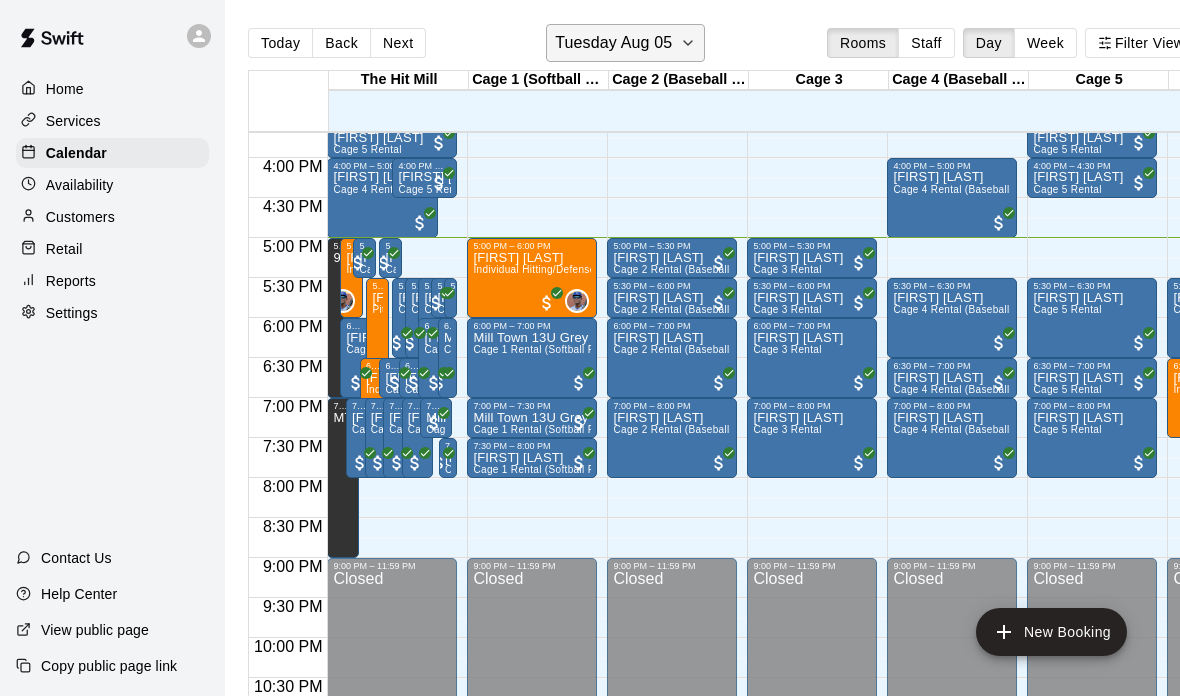 click on "Tuesday Aug 05" at bounding box center [625, 43] 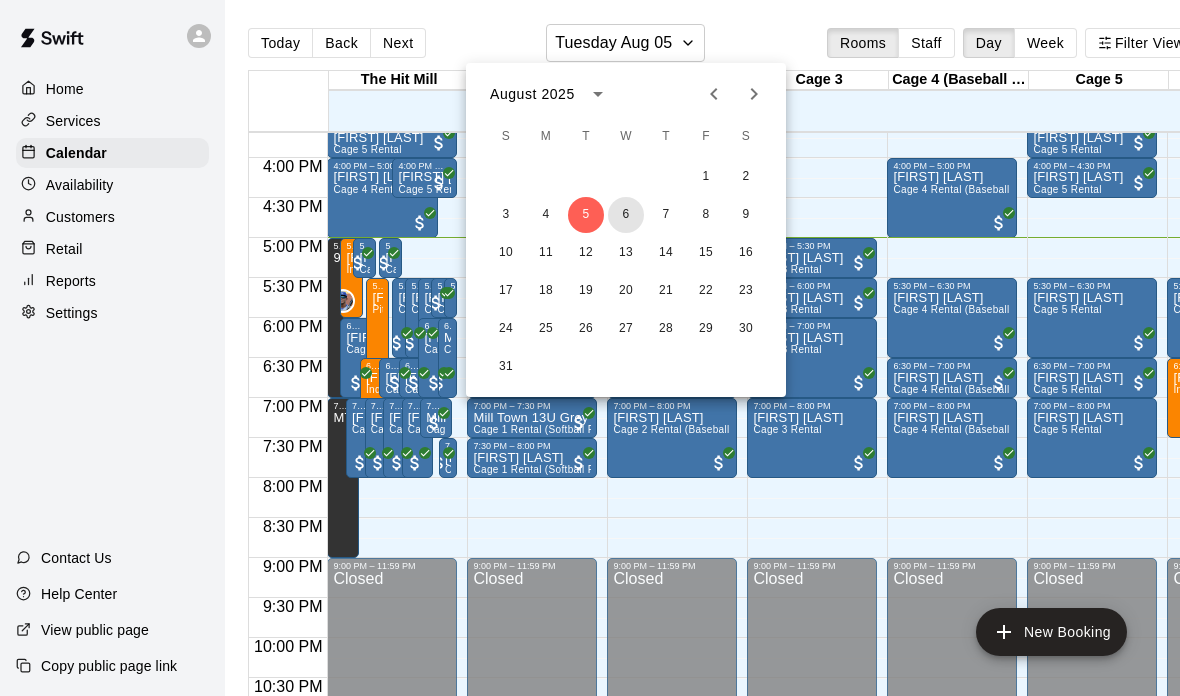 click on "6" at bounding box center (626, 215) 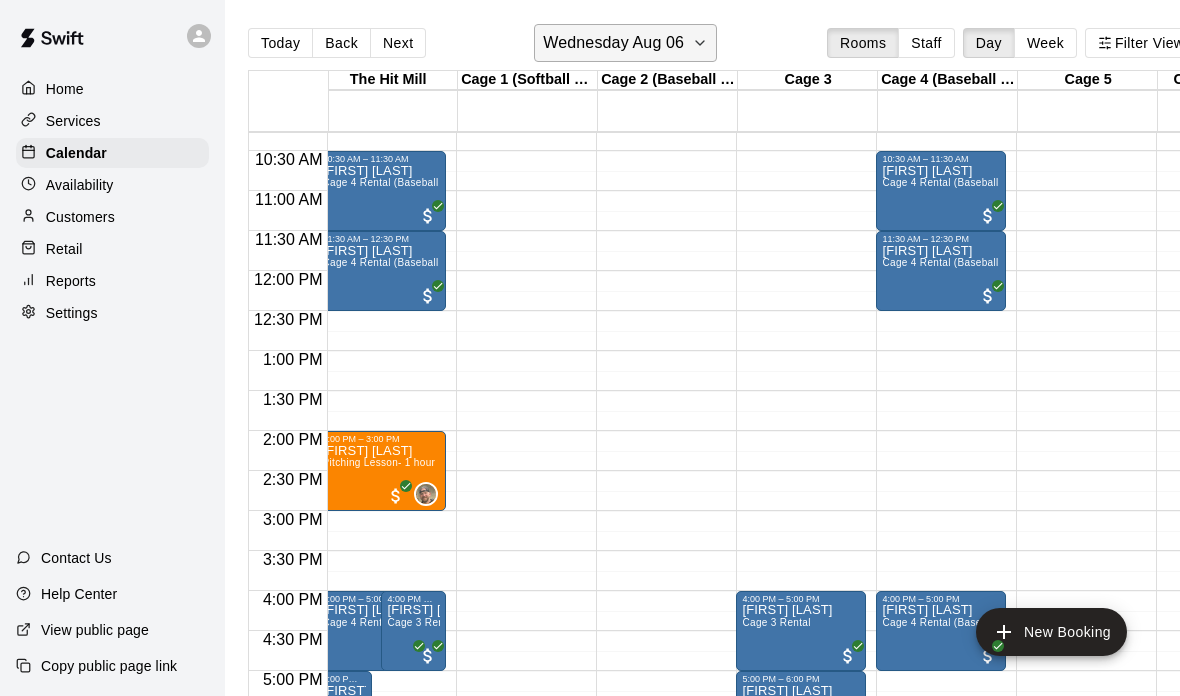 click on "Wednesday Aug 06" at bounding box center (613, 43) 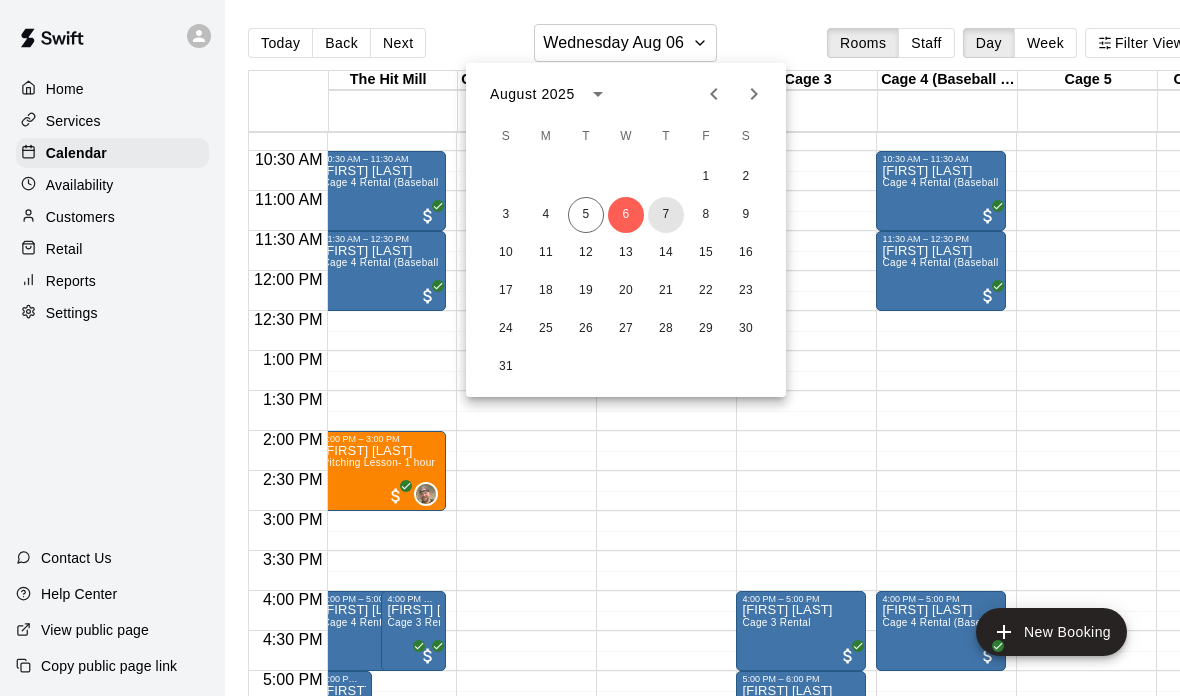 click on "7" at bounding box center [666, 215] 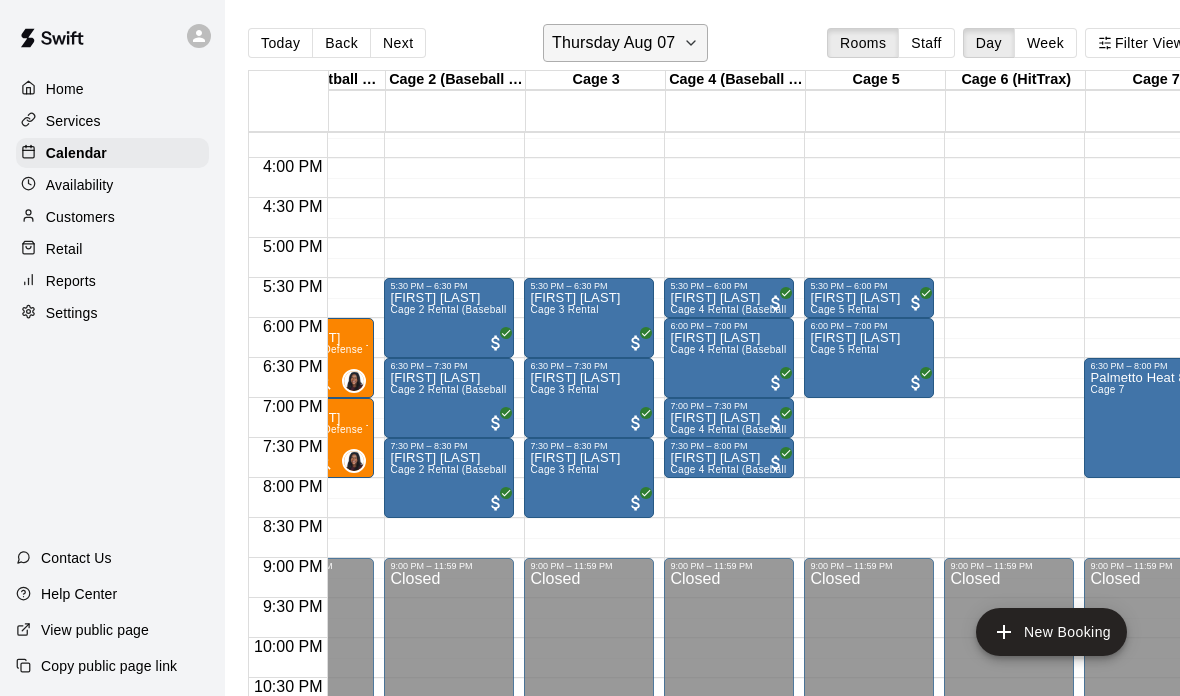 click 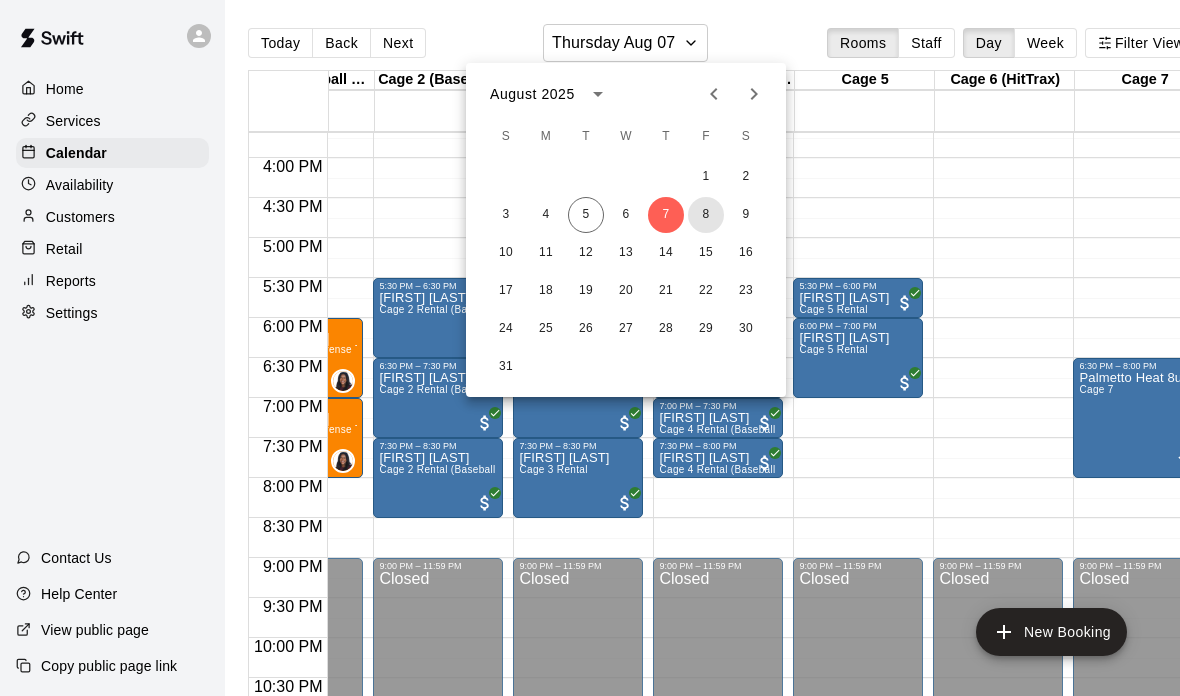 click on "8" at bounding box center [706, 215] 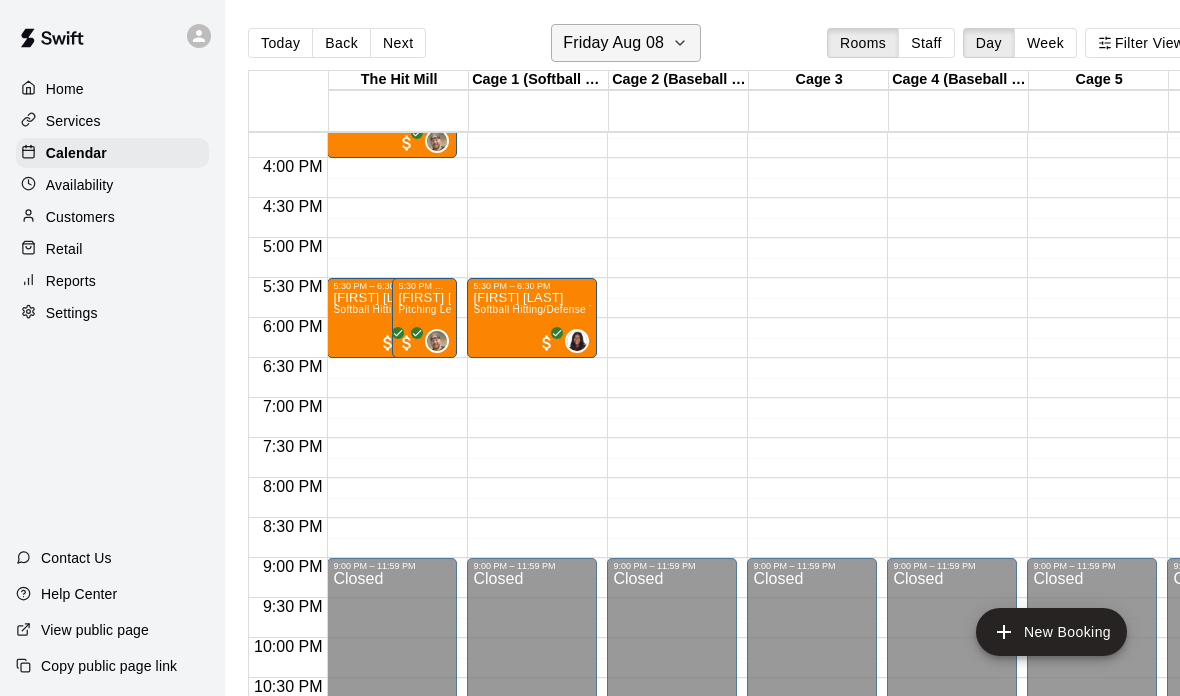 click on "Friday Aug 08" at bounding box center (626, 43) 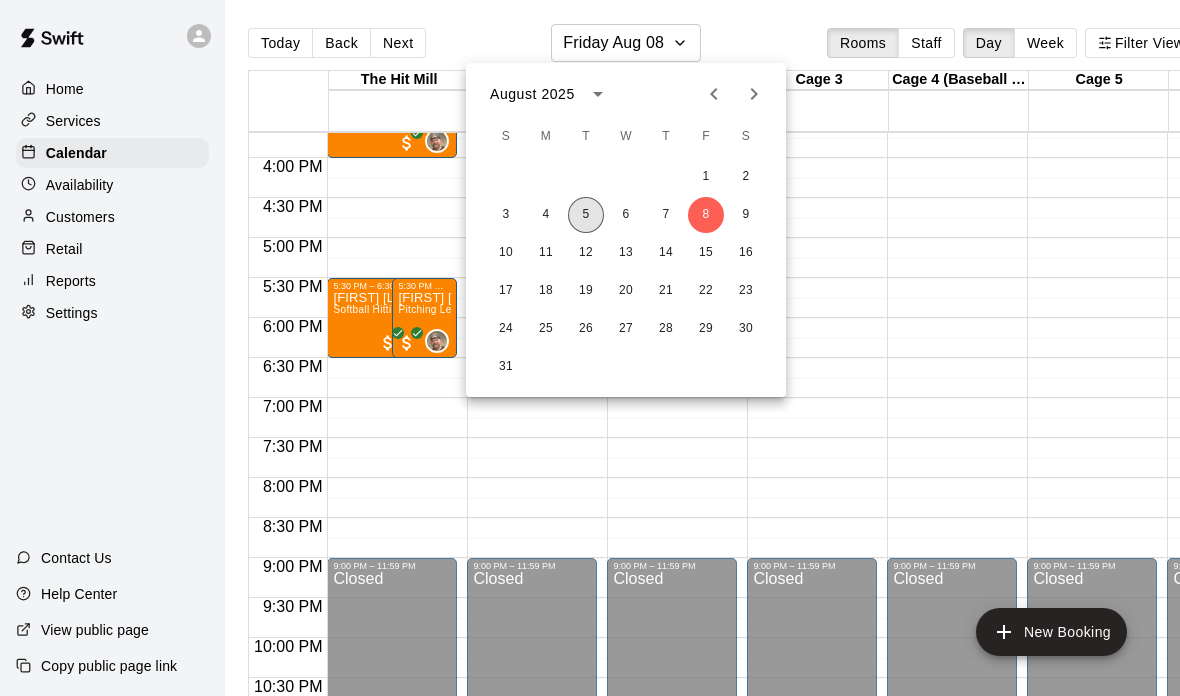 click on "5" at bounding box center [586, 215] 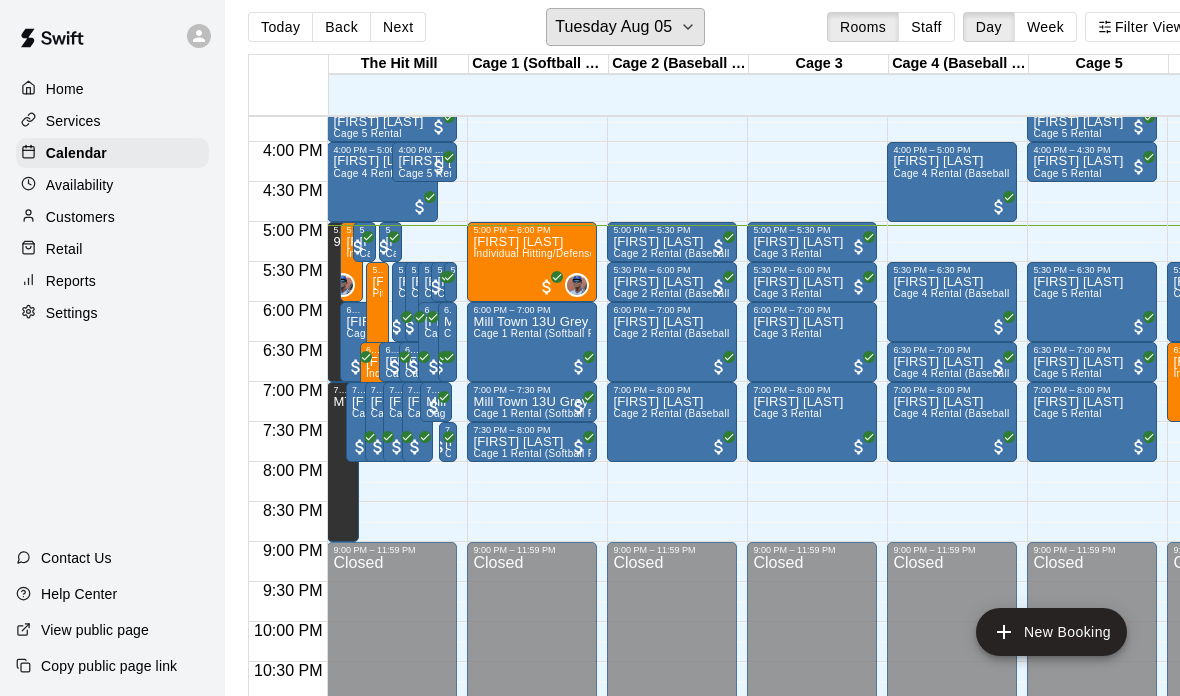 scroll, scrollTop: 1258, scrollLeft: 91, axis: both 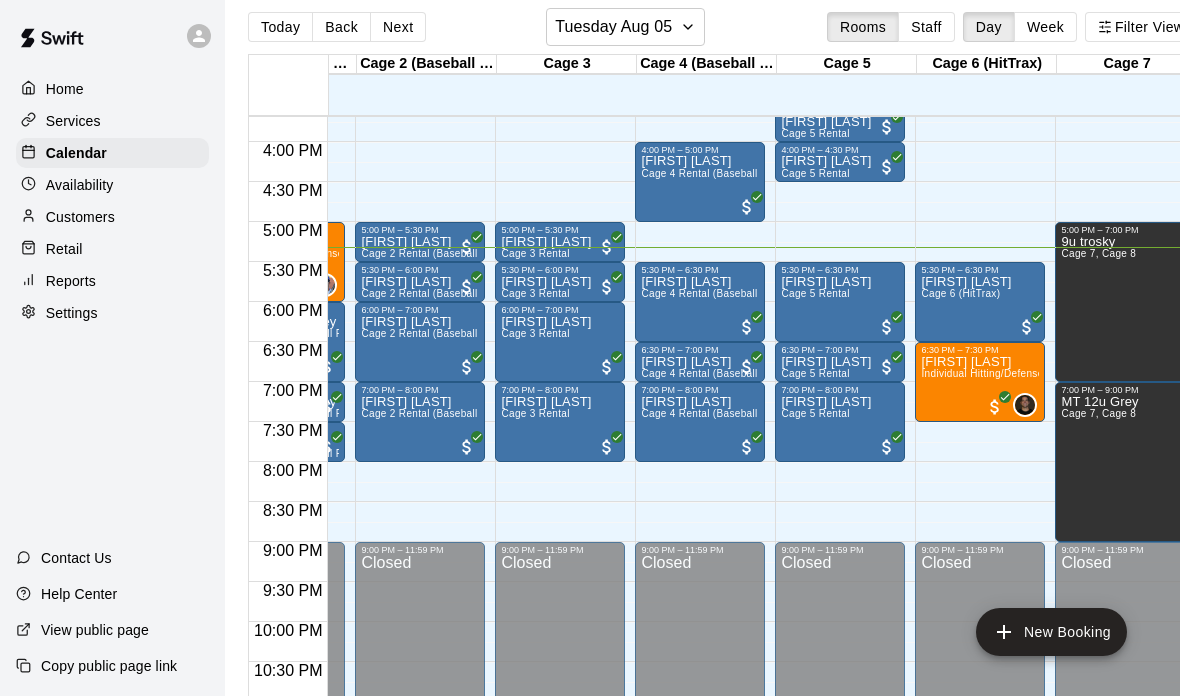 click on "[DATE] [TIME] [FIRST] [LAST] Pitching Lesson- [DURATION]" at bounding box center [722, 356] 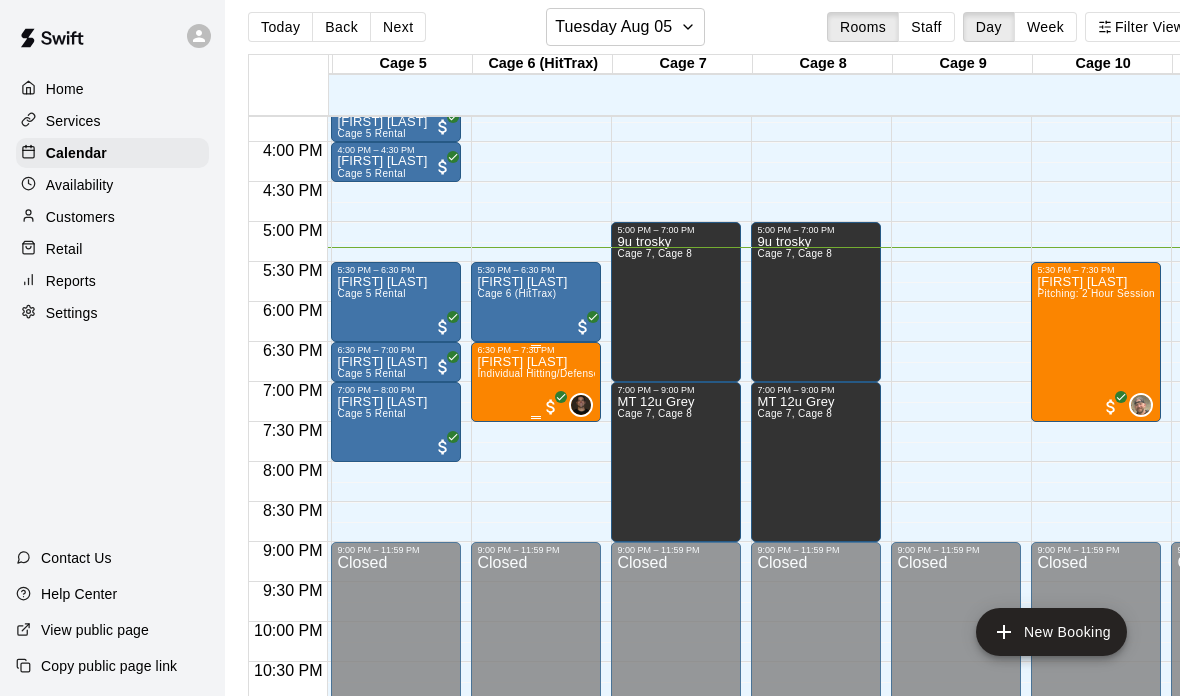 click on "[FIRST] [LAST] Individual Hitting/Defense Training: [DURATION]" at bounding box center [536, 703] 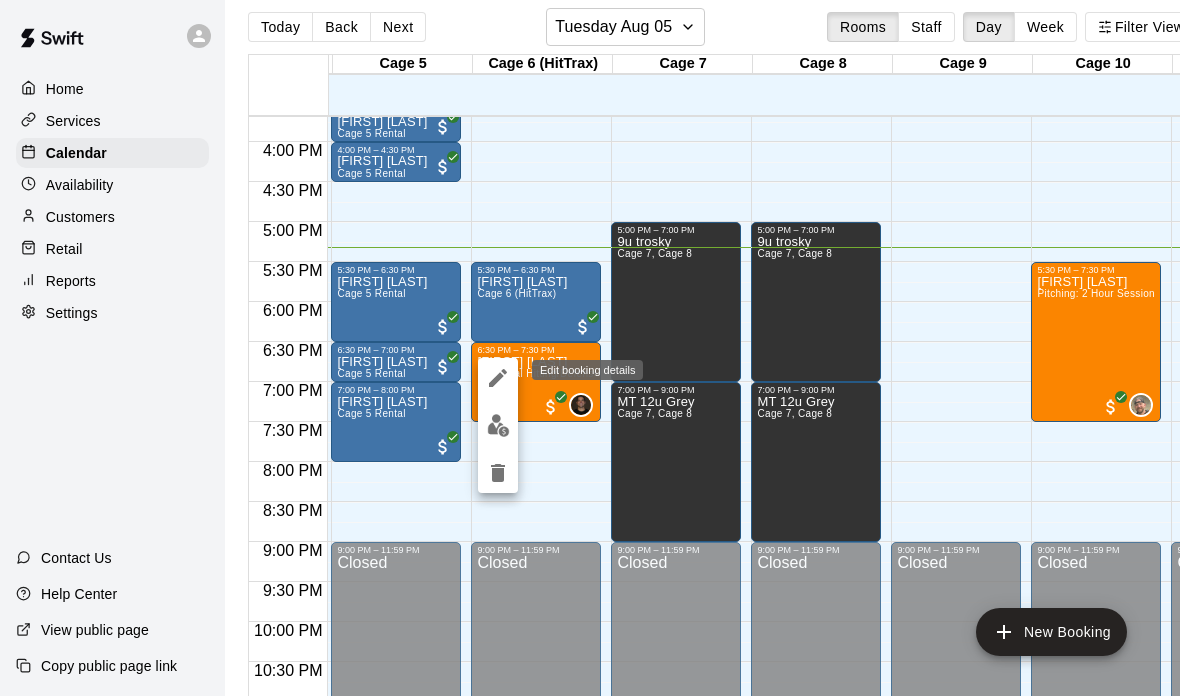 click 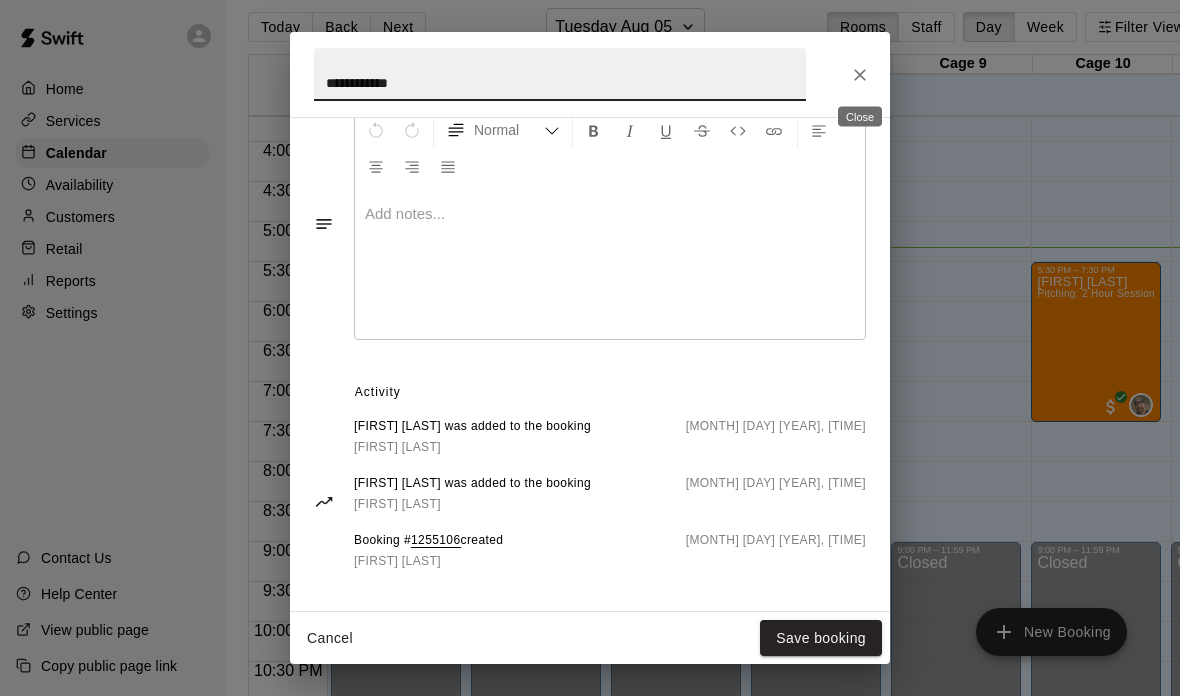 click 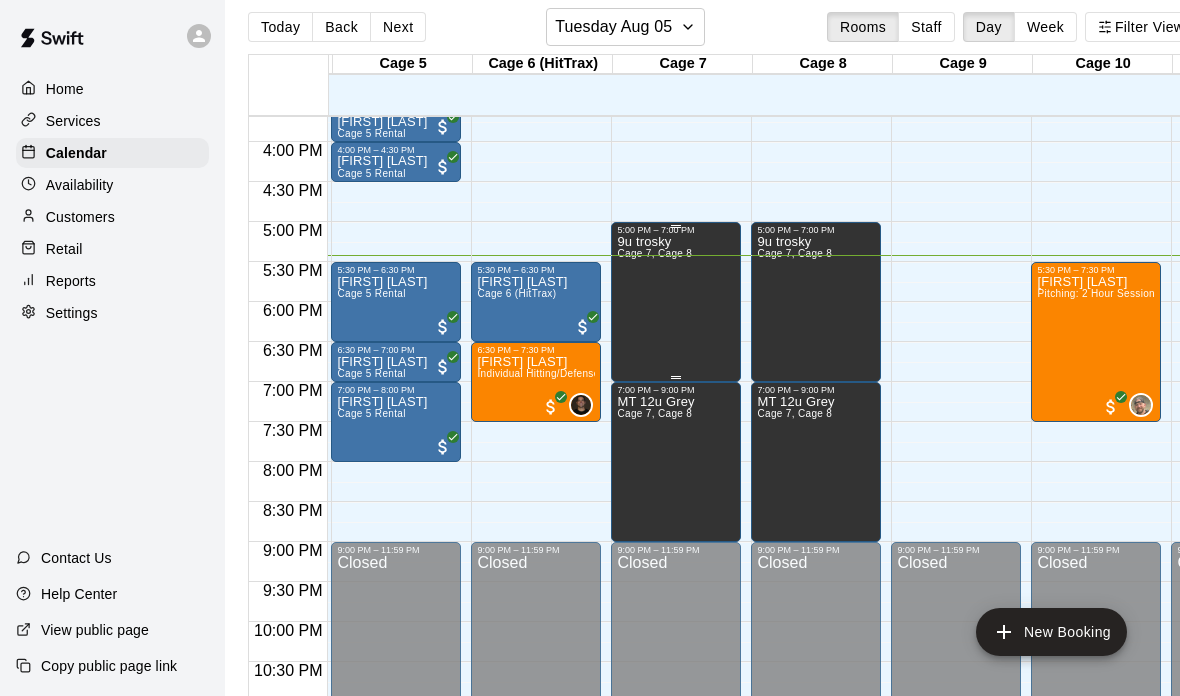 scroll, scrollTop: 1223, scrollLeft: 376, axis: both 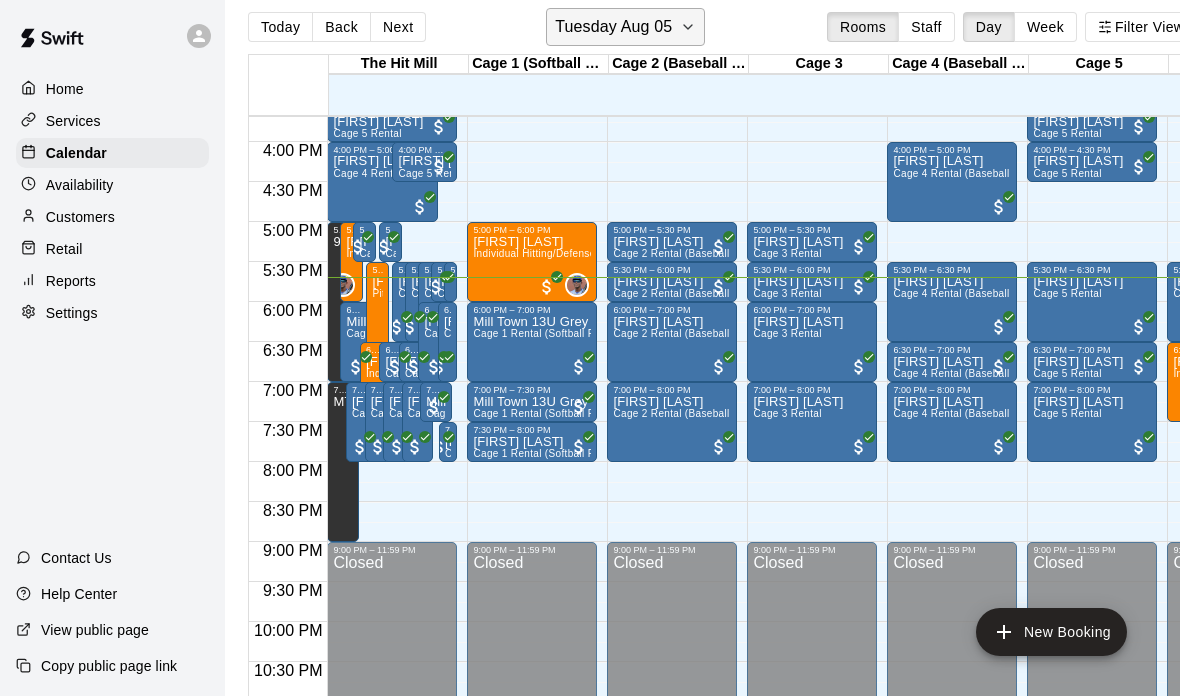 click on "Tuesday Aug 05" at bounding box center [613, 27] 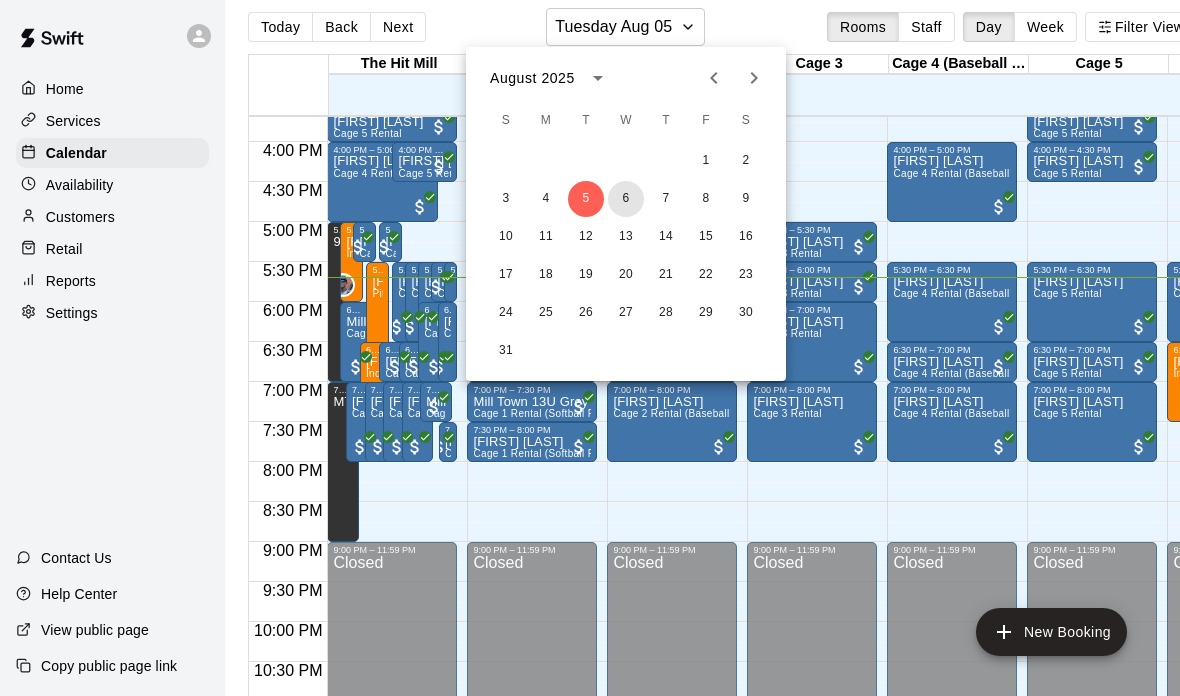 click on "6" at bounding box center (626, 199) 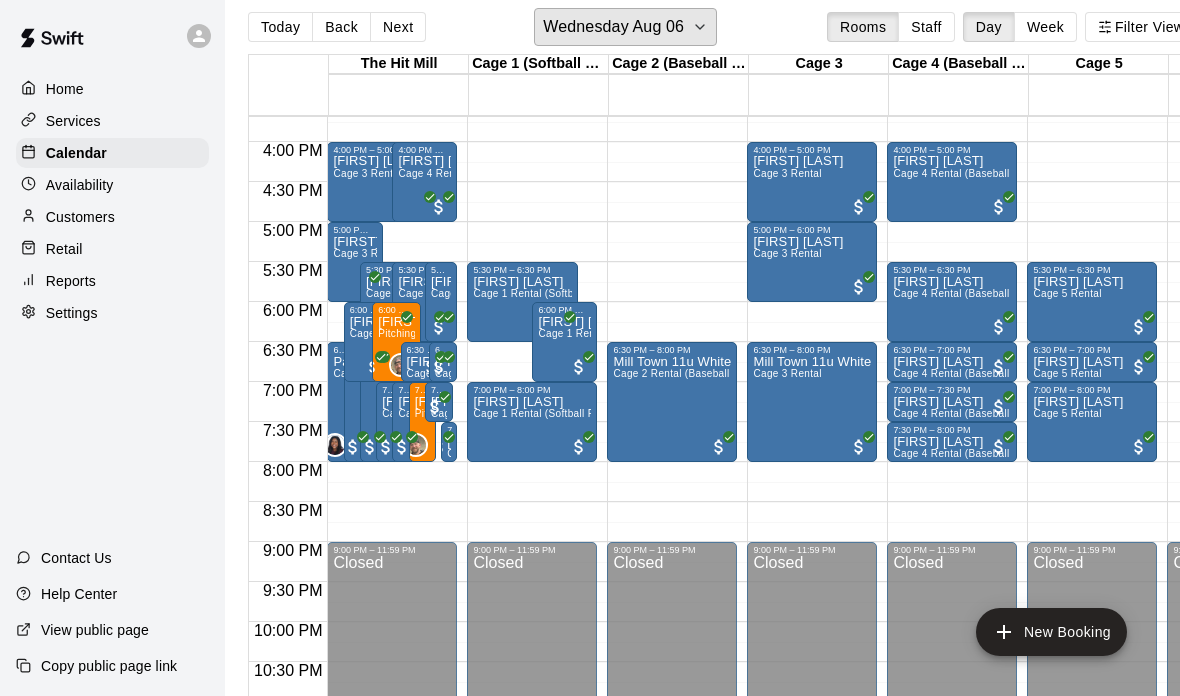 scroll, scrollTop: 1260, scrollLeft: 202, axis: both 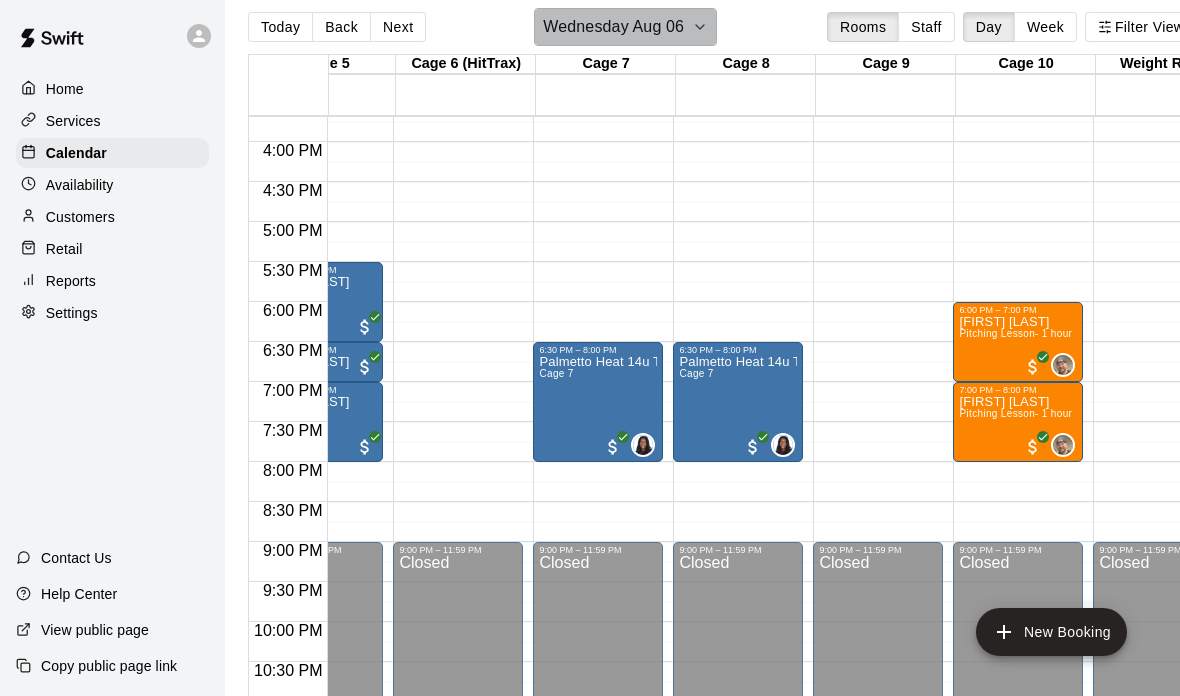 click on "Wednesday Aug 06" at bounding box center (613, 27) 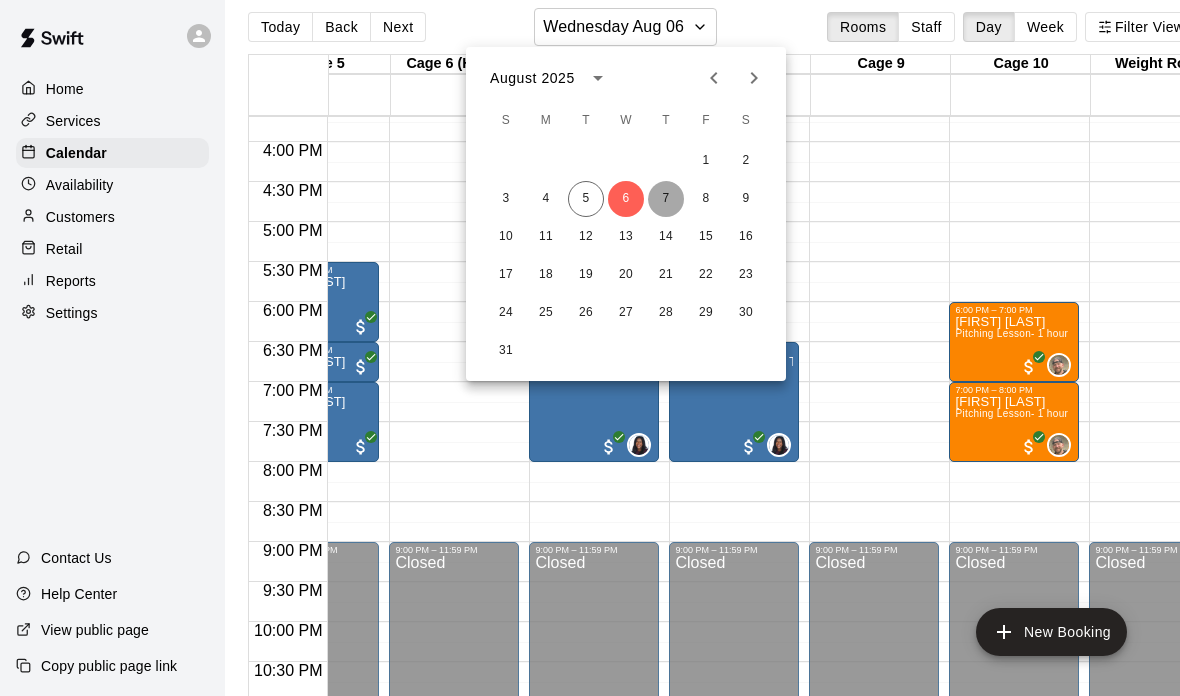 click on "7" at bounding box center [666, 199] 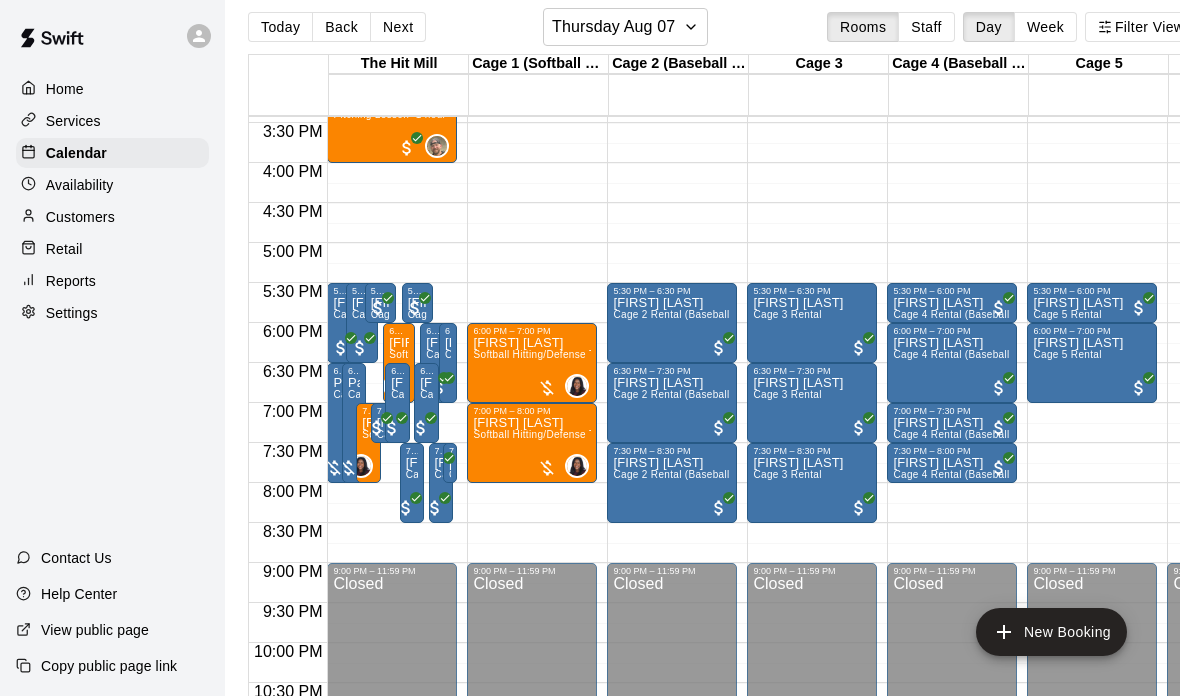 click on "Today Back Next Thursday Aug 07 Rooms Staff Day Week Filter View" at bounding box center [722, 31] 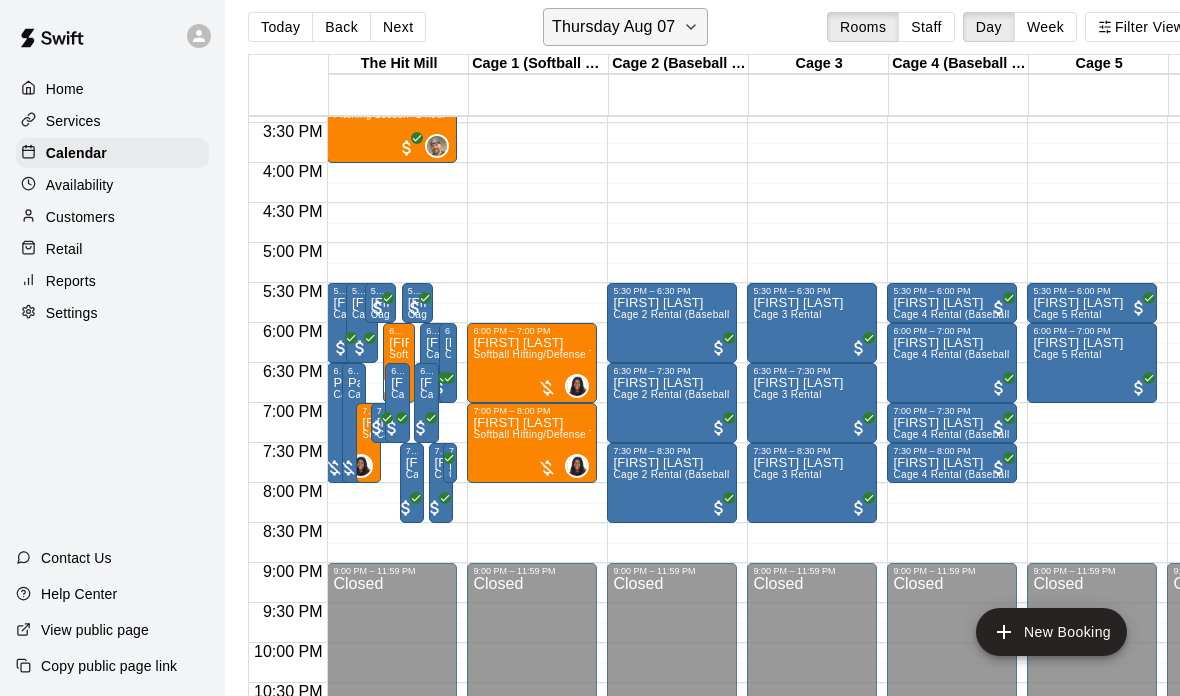 click on "Thursday Aug 07" at bounding box center [613, 27] 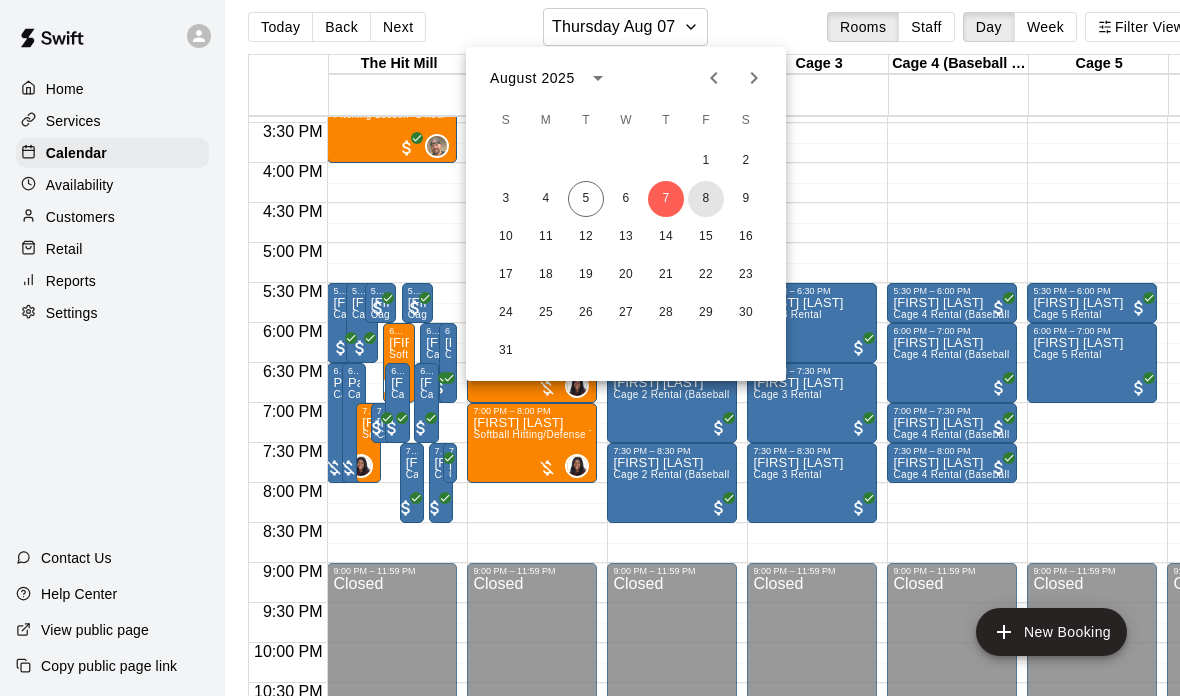 click on "8" at bounding box center [706, 199] 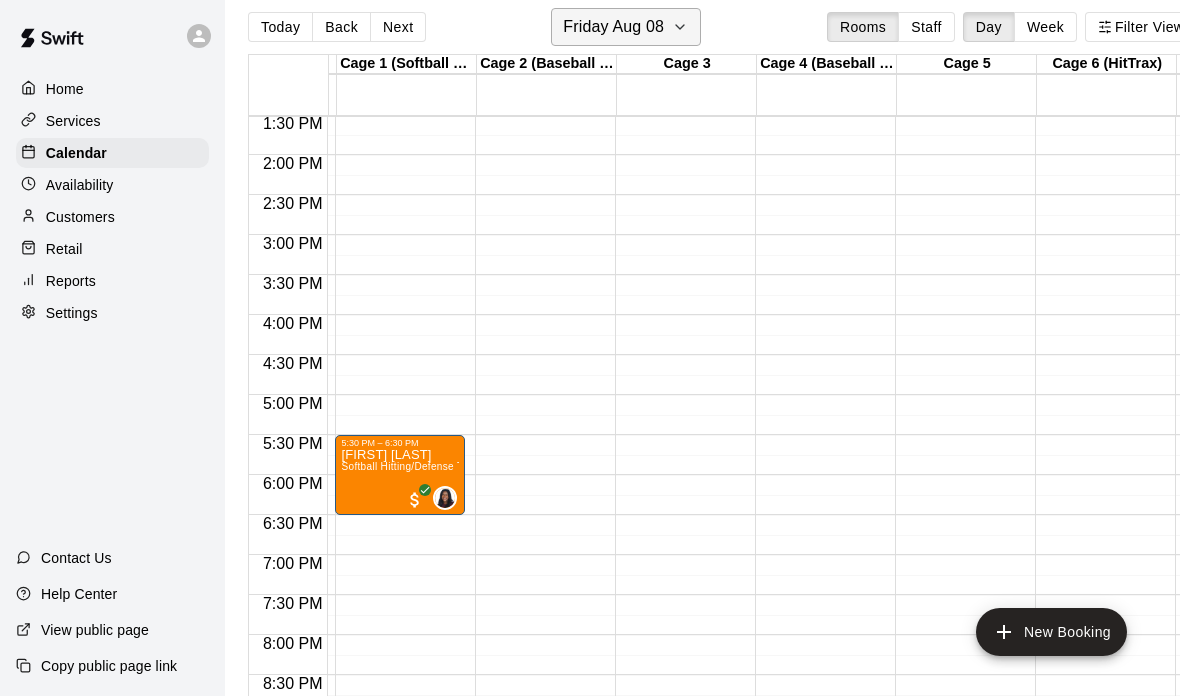 click on "Friday Aug 08" at bounding box center [613, 27] 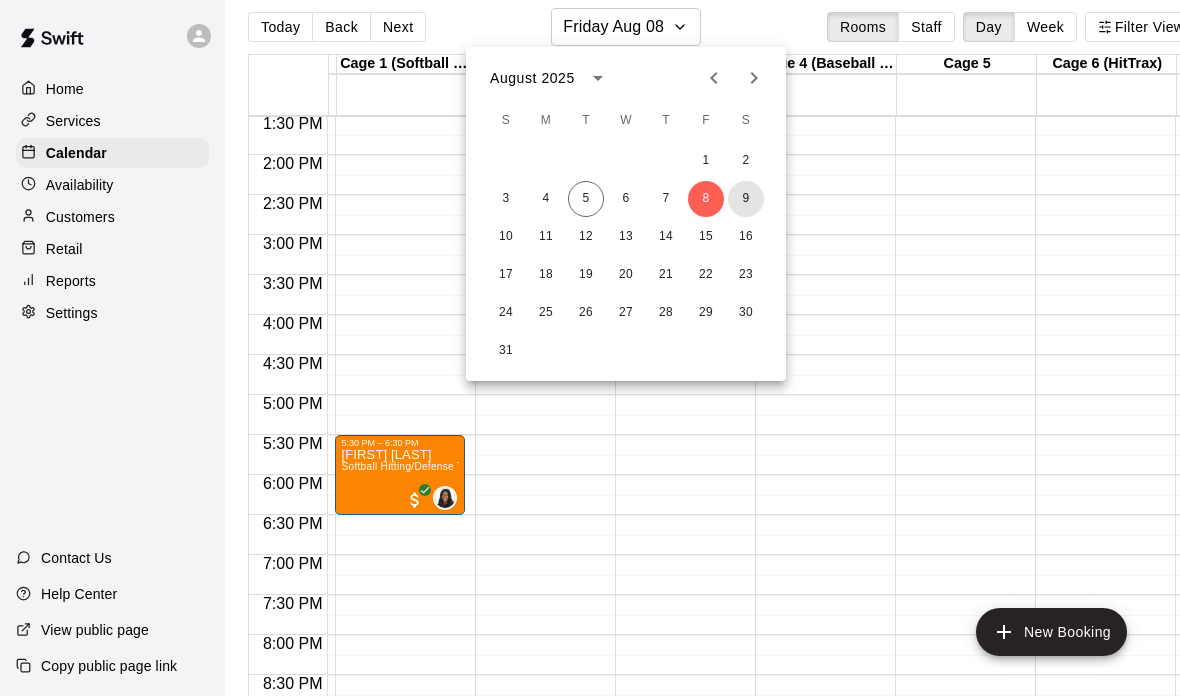 click on "9" at bounding box center (746, 199) 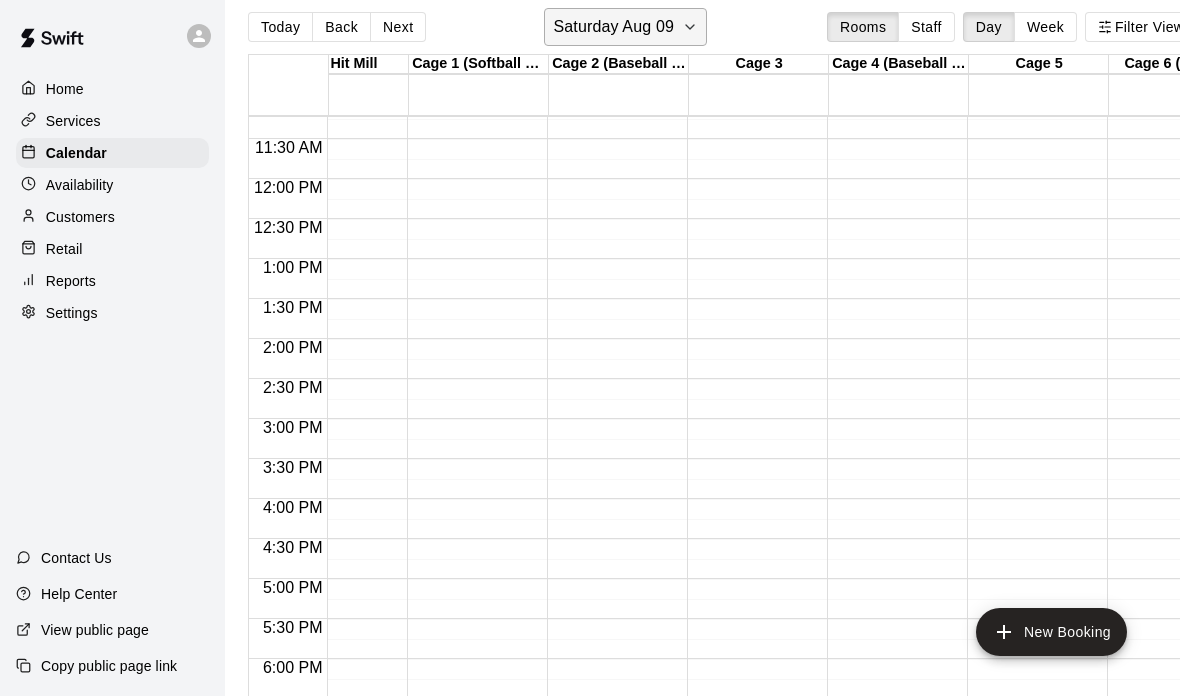 click on "Saturday Aug 09" at bounding box center (613, 27) 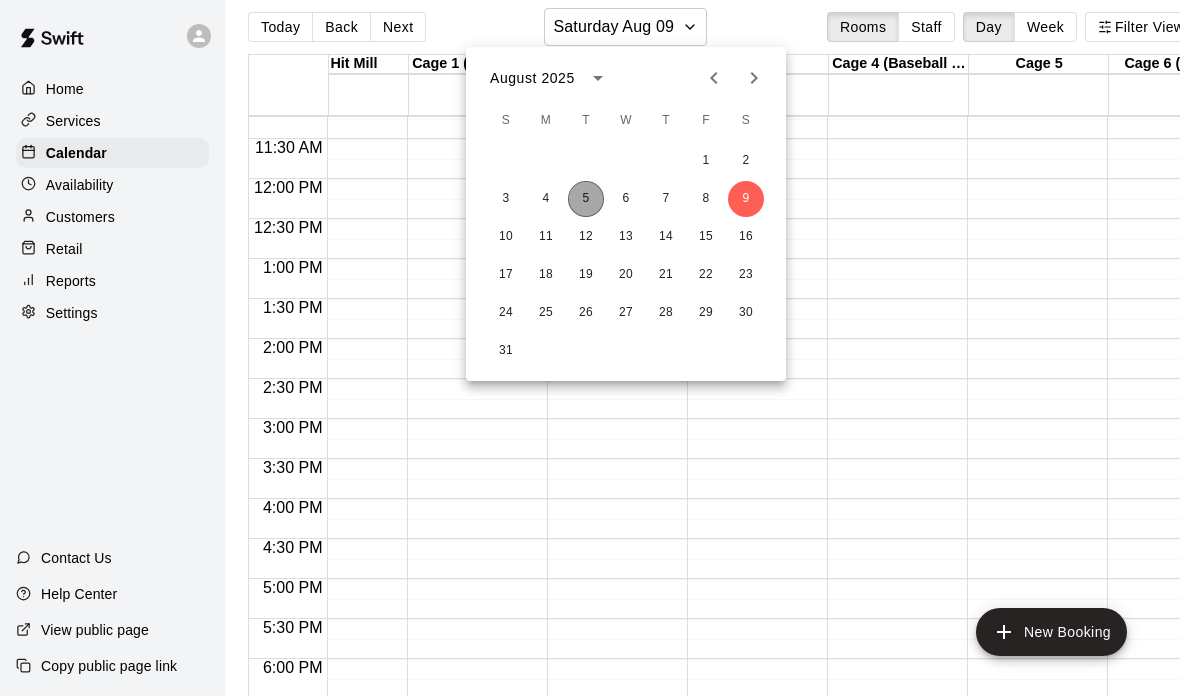 click on "5" at bounding box center [586, 199] 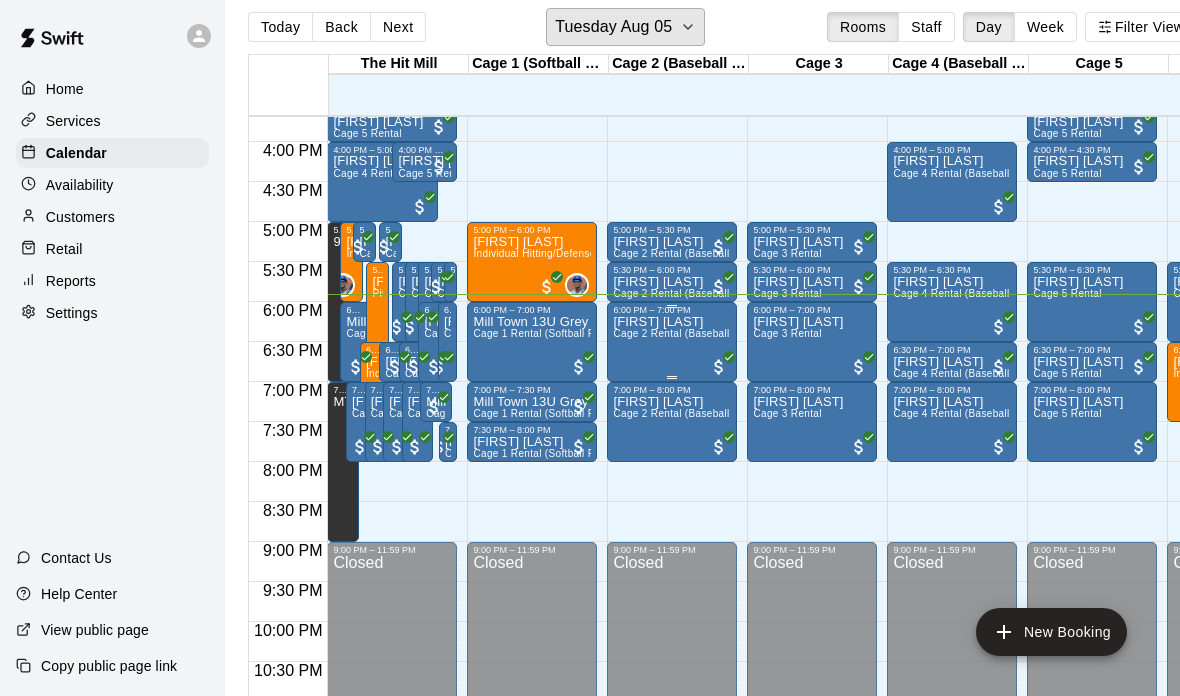scroll, scrollTop: 1255, scrollLeft: 46, axis: both 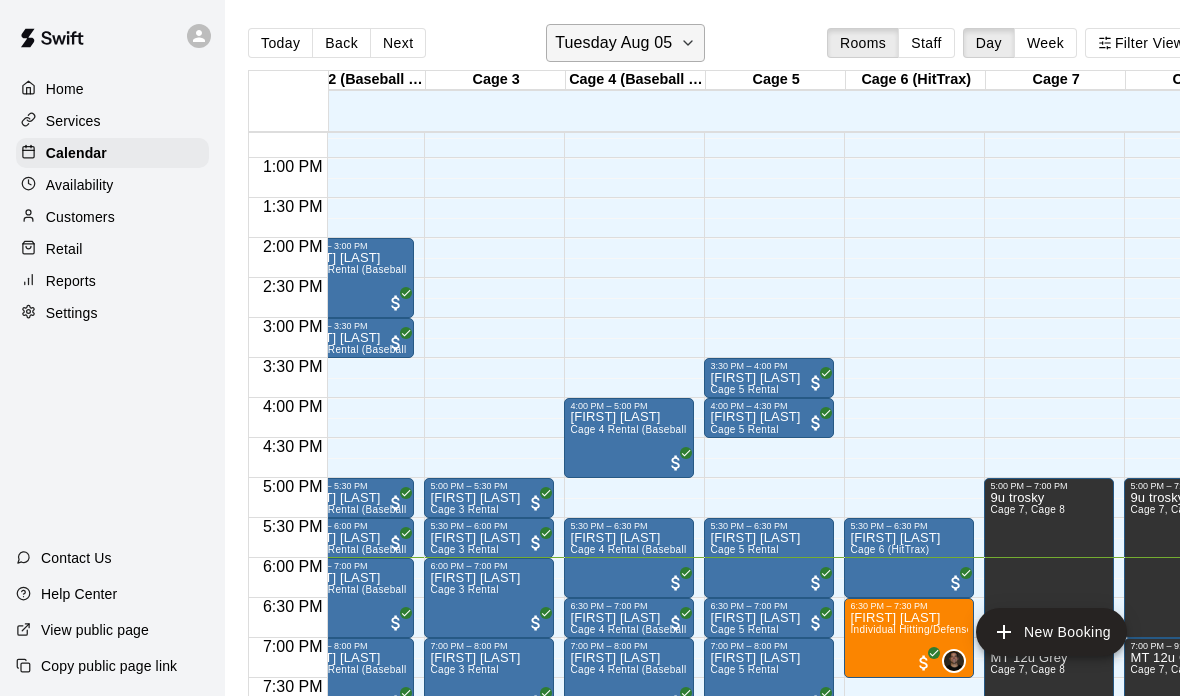 click on "Tuesday Aug 05" at bounding box center (613, 43) 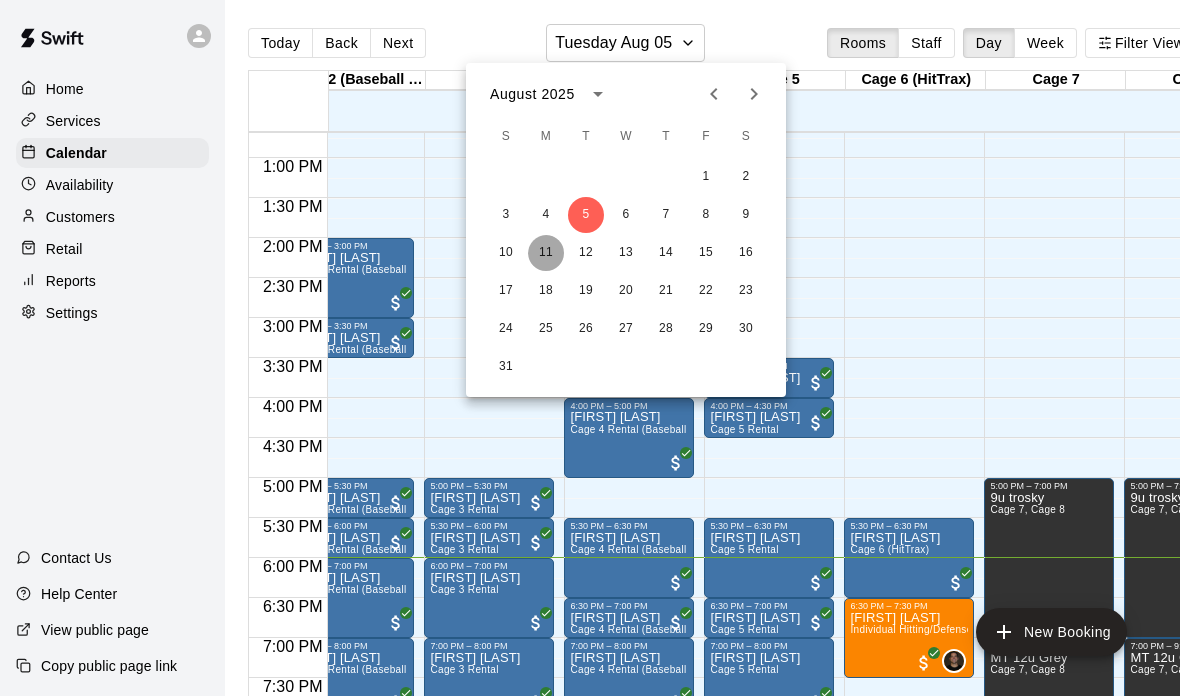 click on "11" at bounding box center (546, 253) 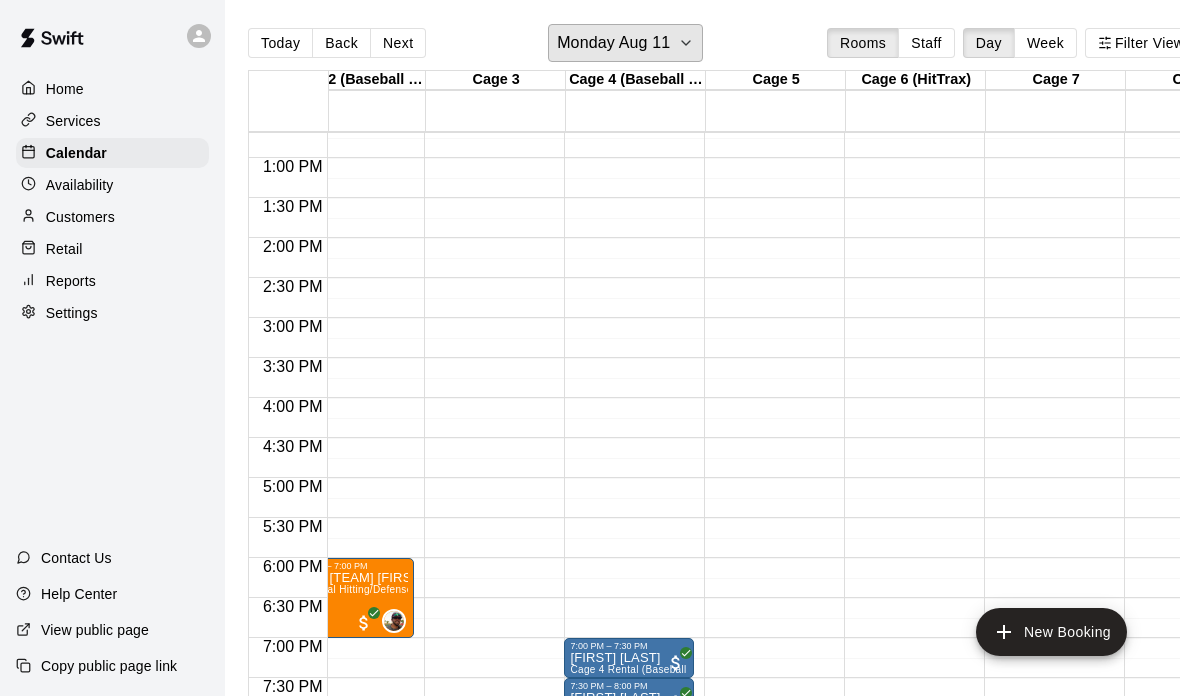 scroll, scrollTop: 1114, scrollLeft: 326, axis: both 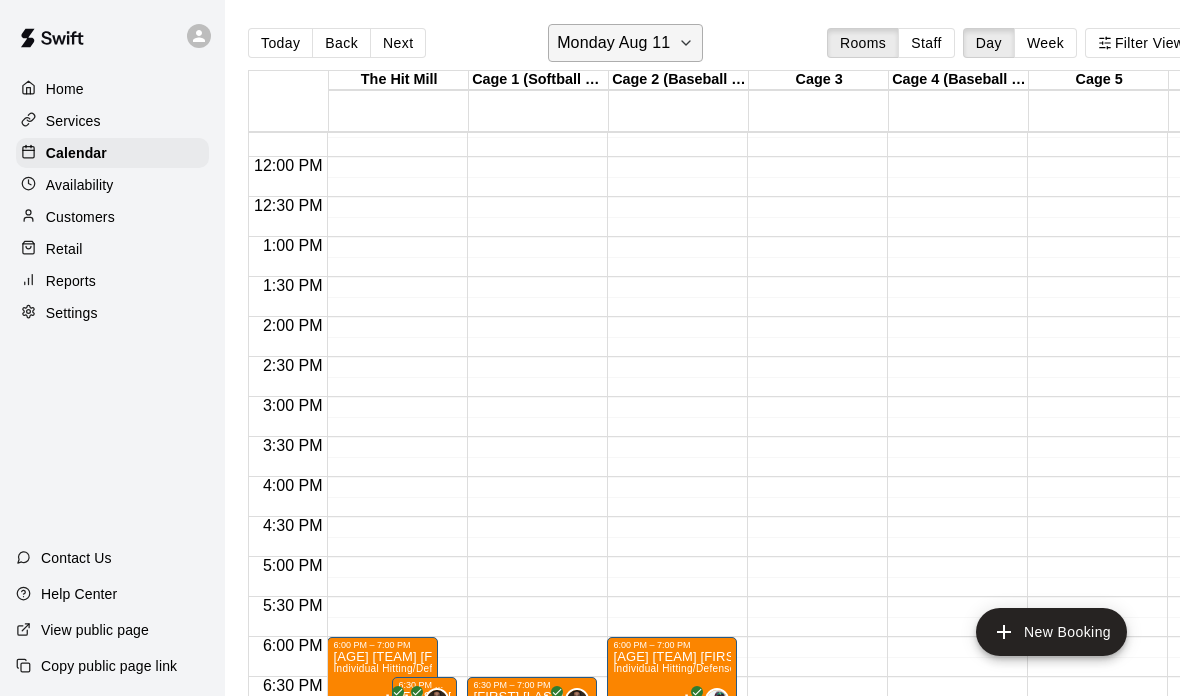 click on "Monday Aug 11" at bounding box center [613, 43] 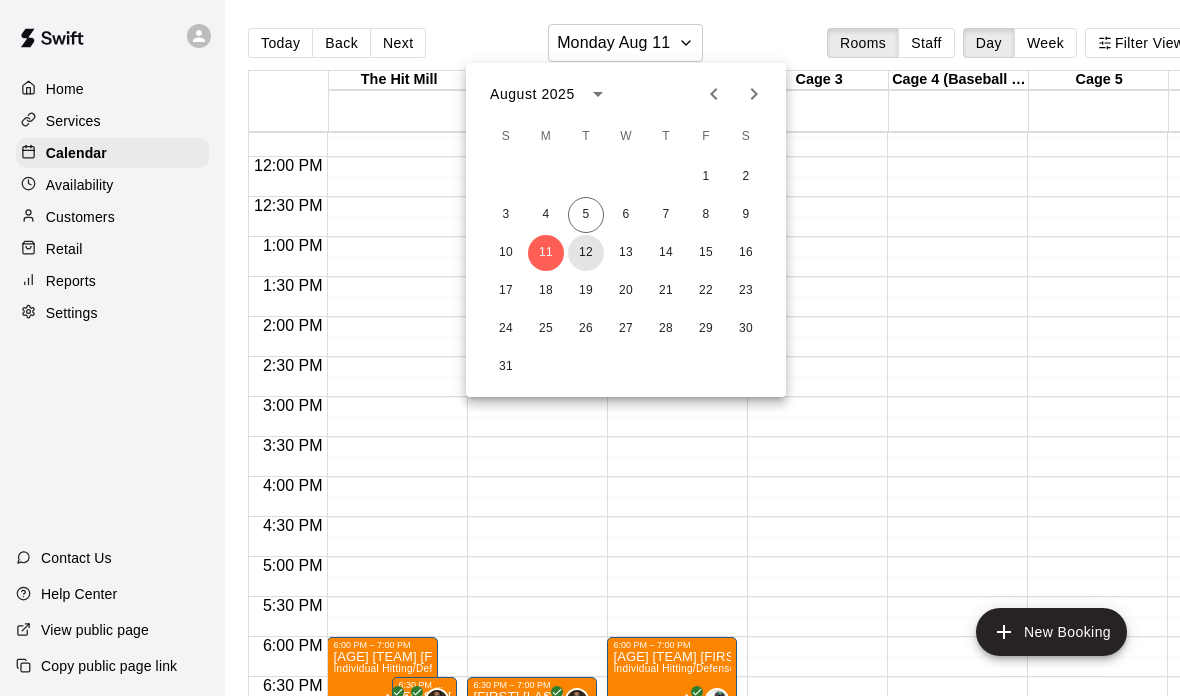 click on "12" at bounding box center [586, 253] 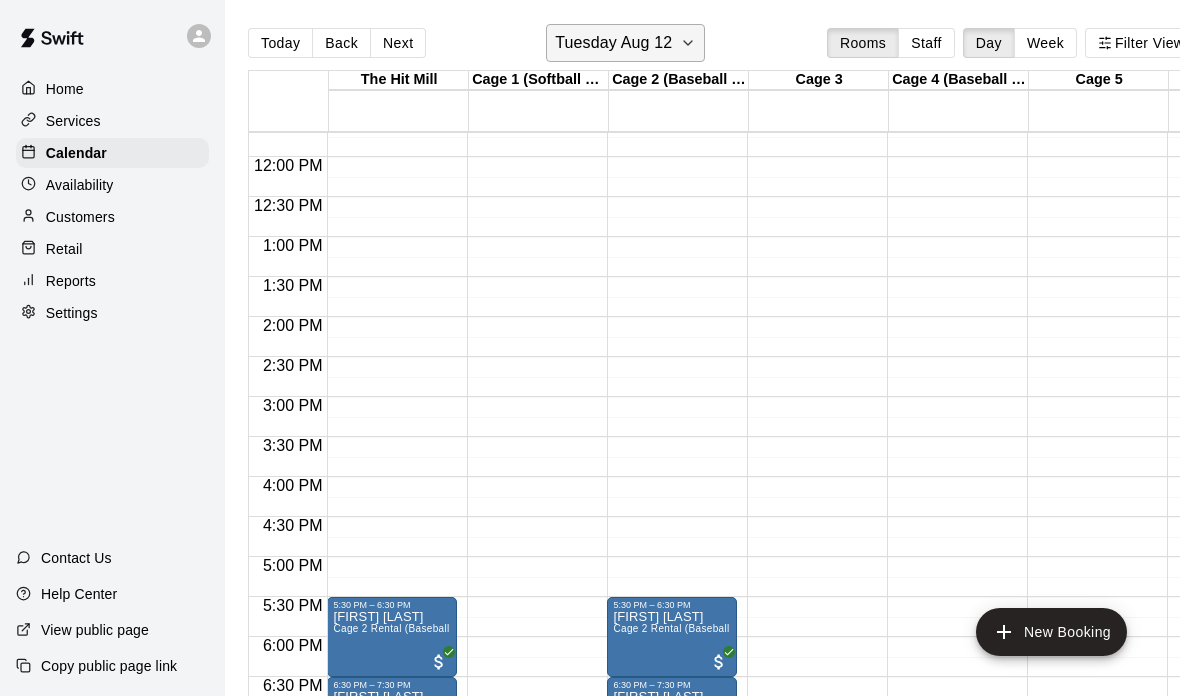 click on "Tuesday Aug 12" at bounding box center [613, 43] 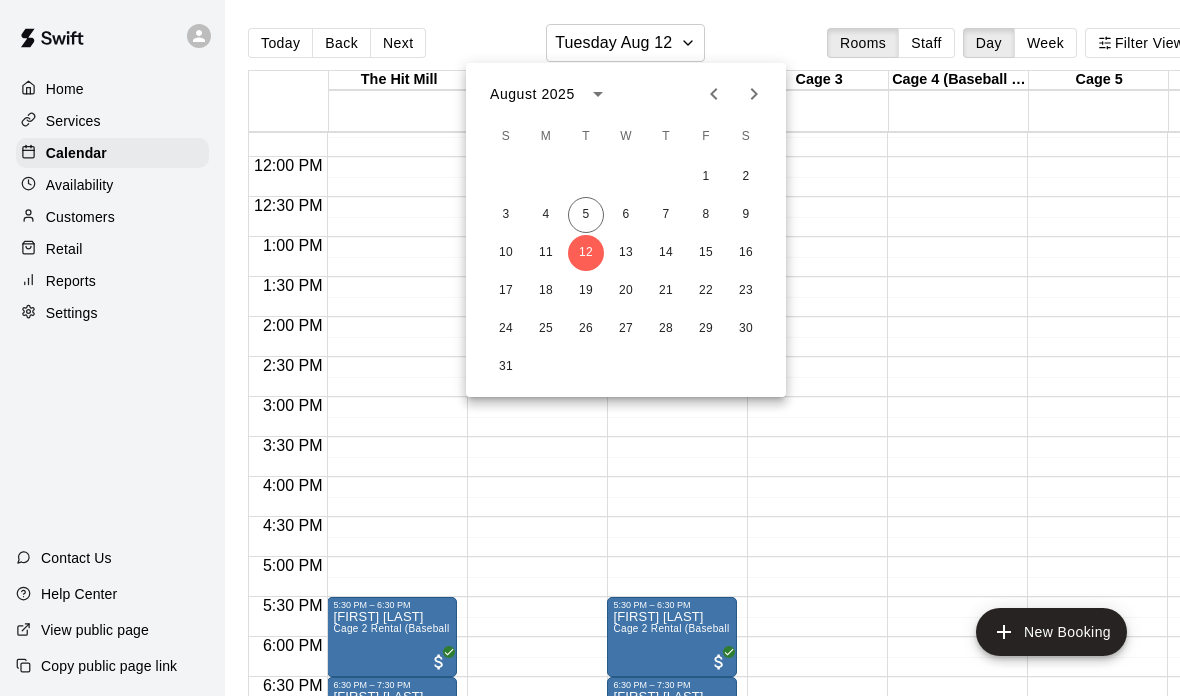 click at bounding box center (590, 348) 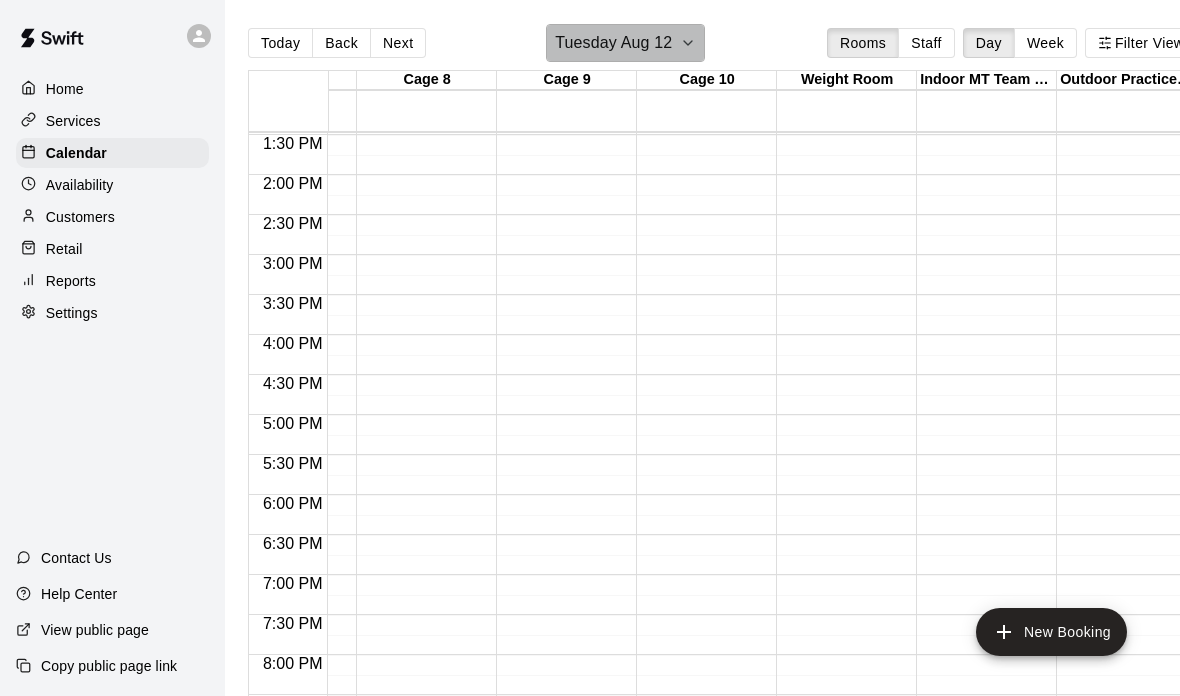 click on "Tuesday Aug 12" at bounding box center (613, 43) 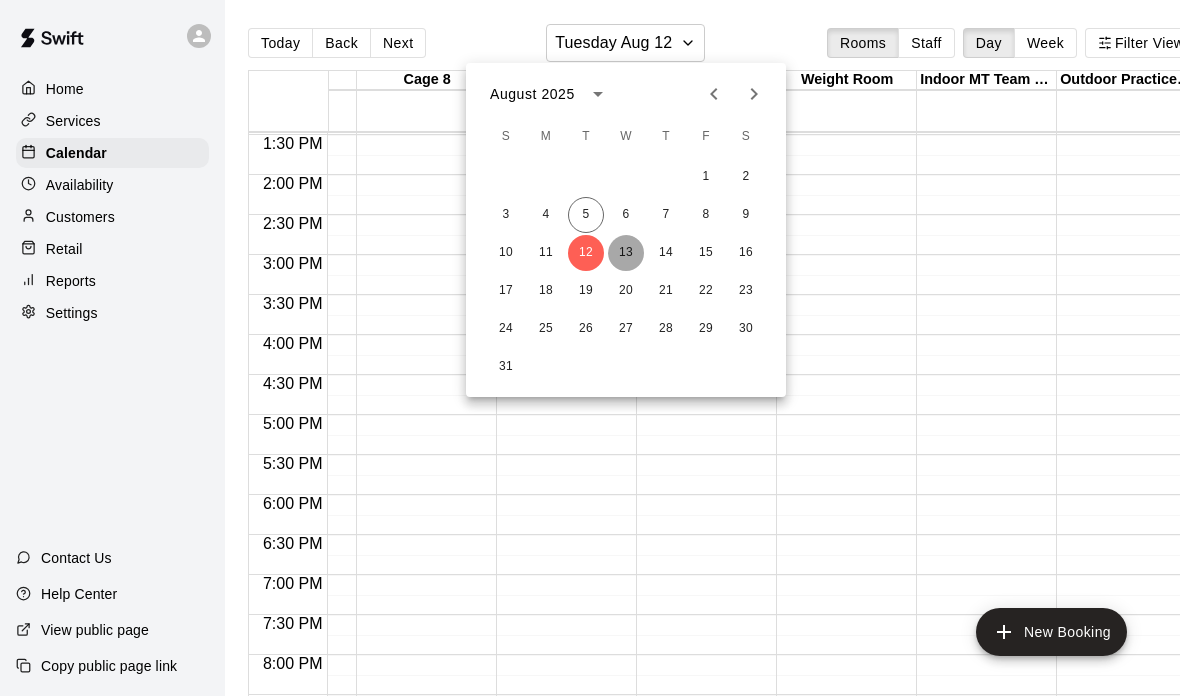 click on "13" at bounding box center [626, 253] 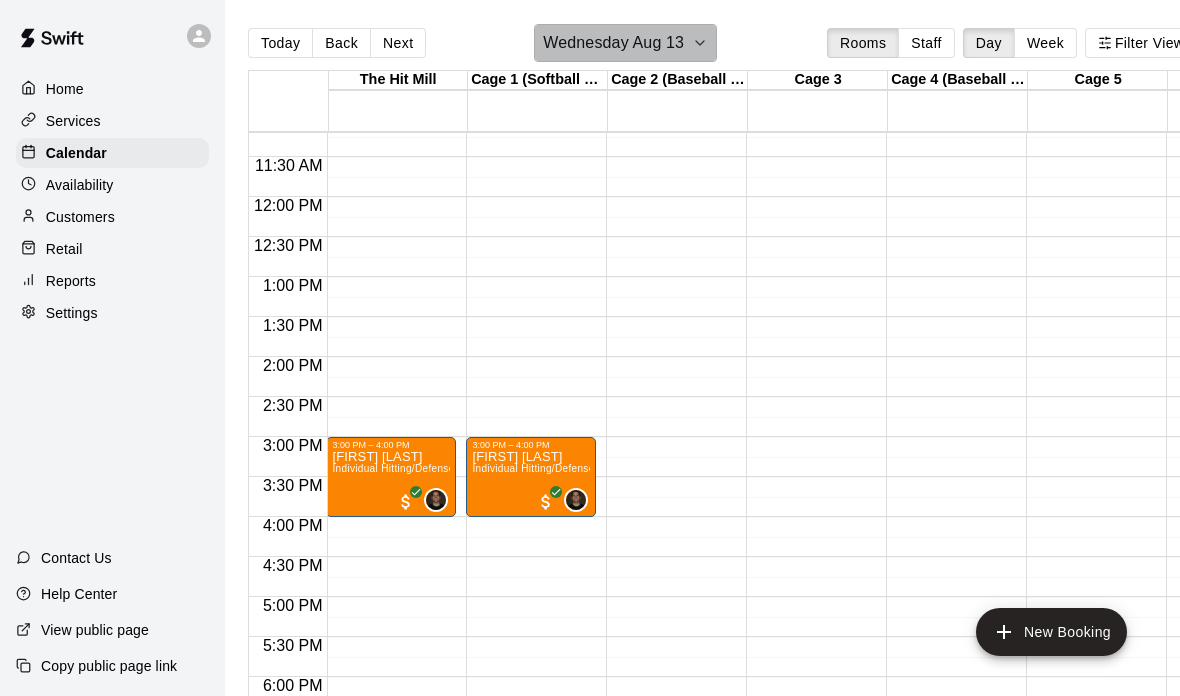 click 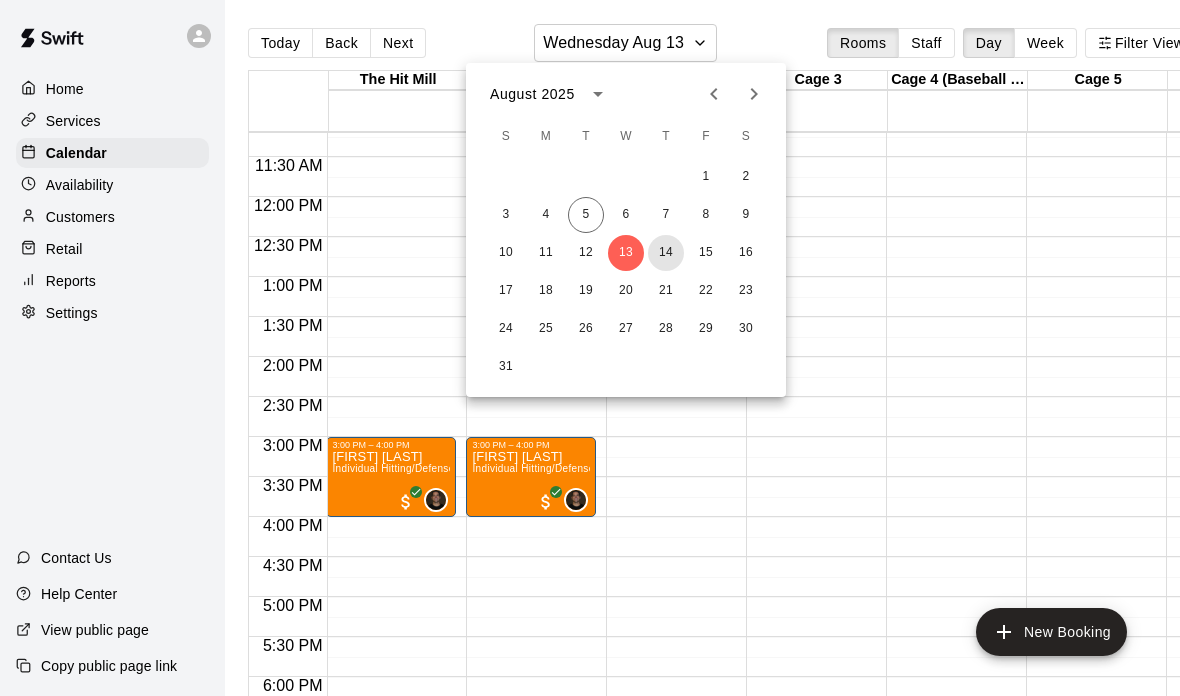 click on "14" at bounding box center (666, 253) 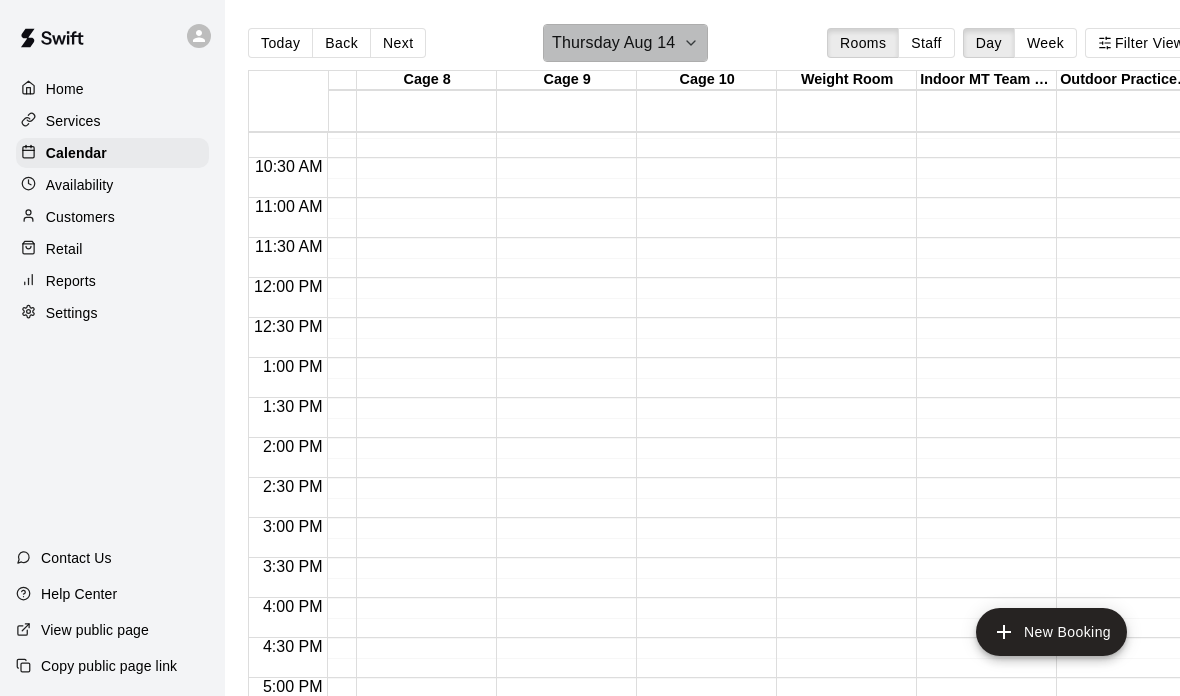 click on "Thursday Aug 14" at bounding box center (613, 43) 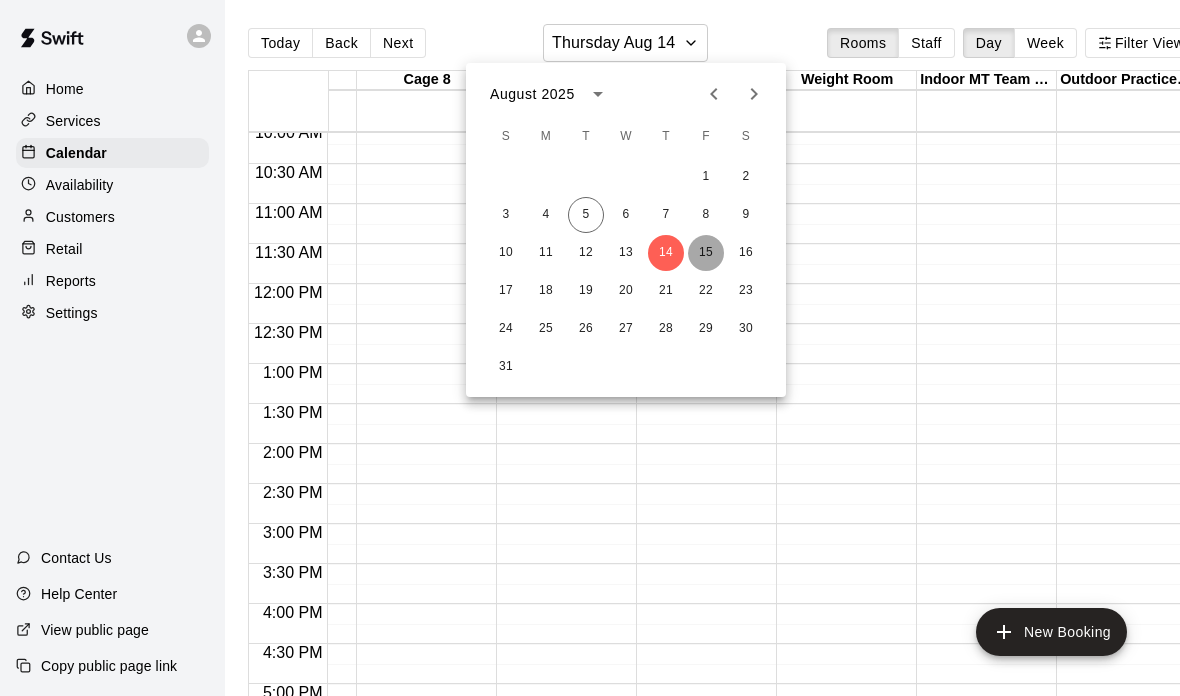 click on "15" at bounding box center [706, 253] 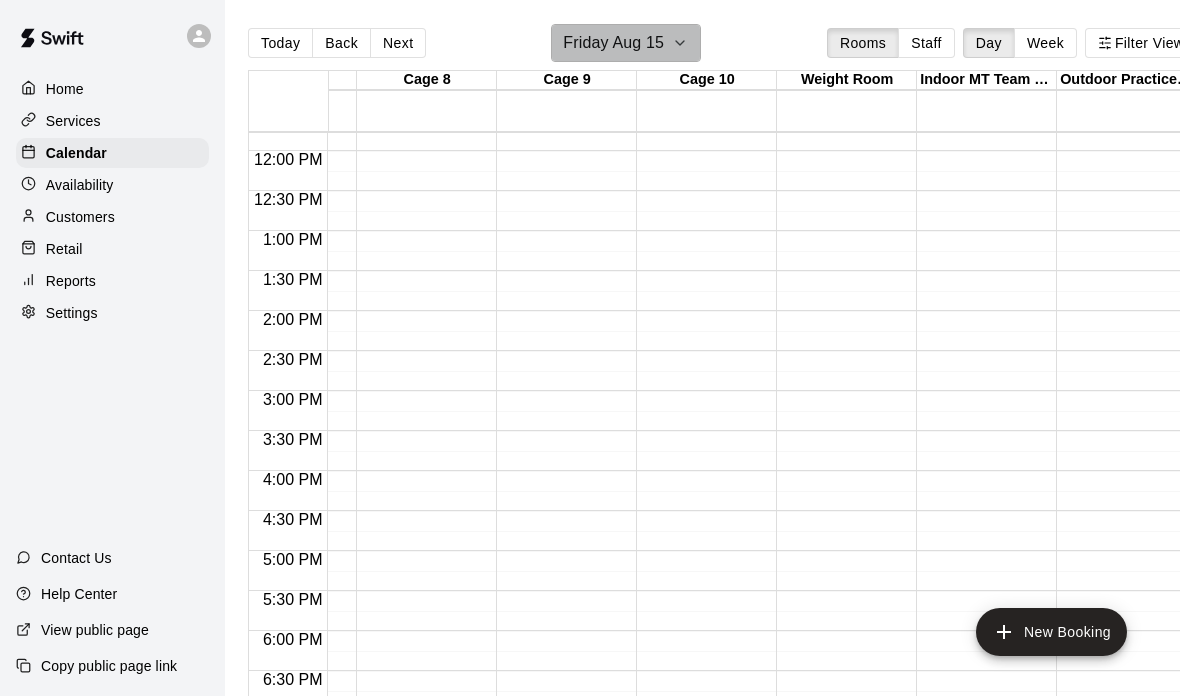 click on "Friday Aug 15" at bounding box center (613, 43) 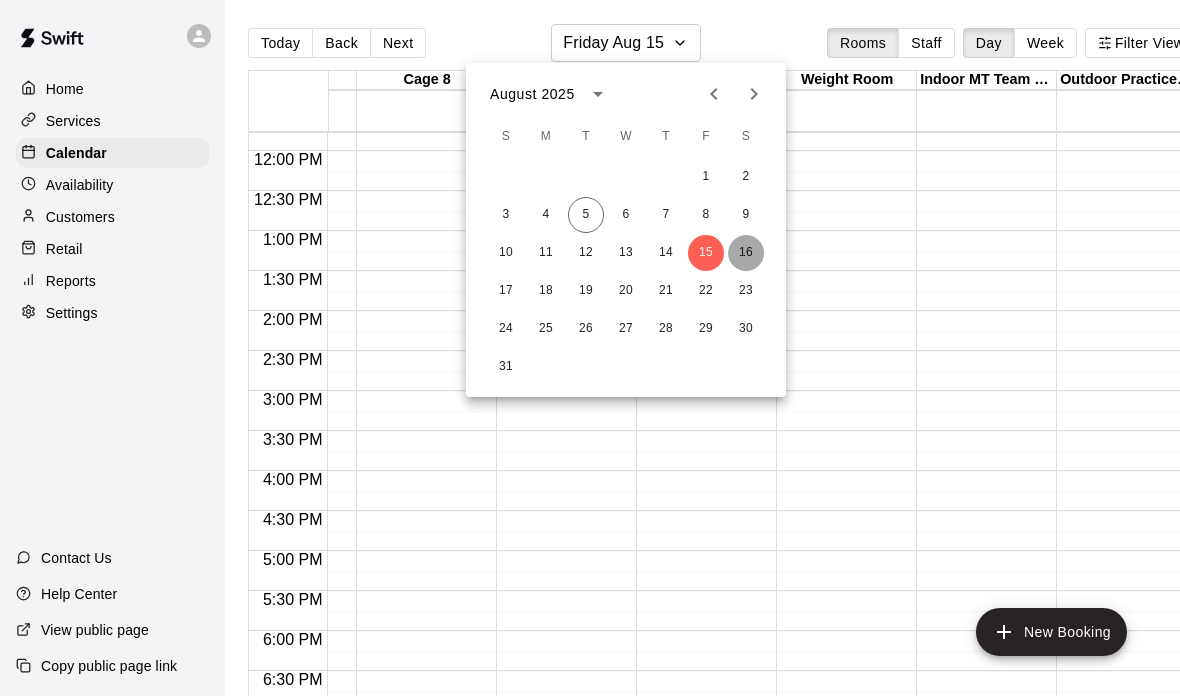 click on "16" at bounding box center (746, 253) 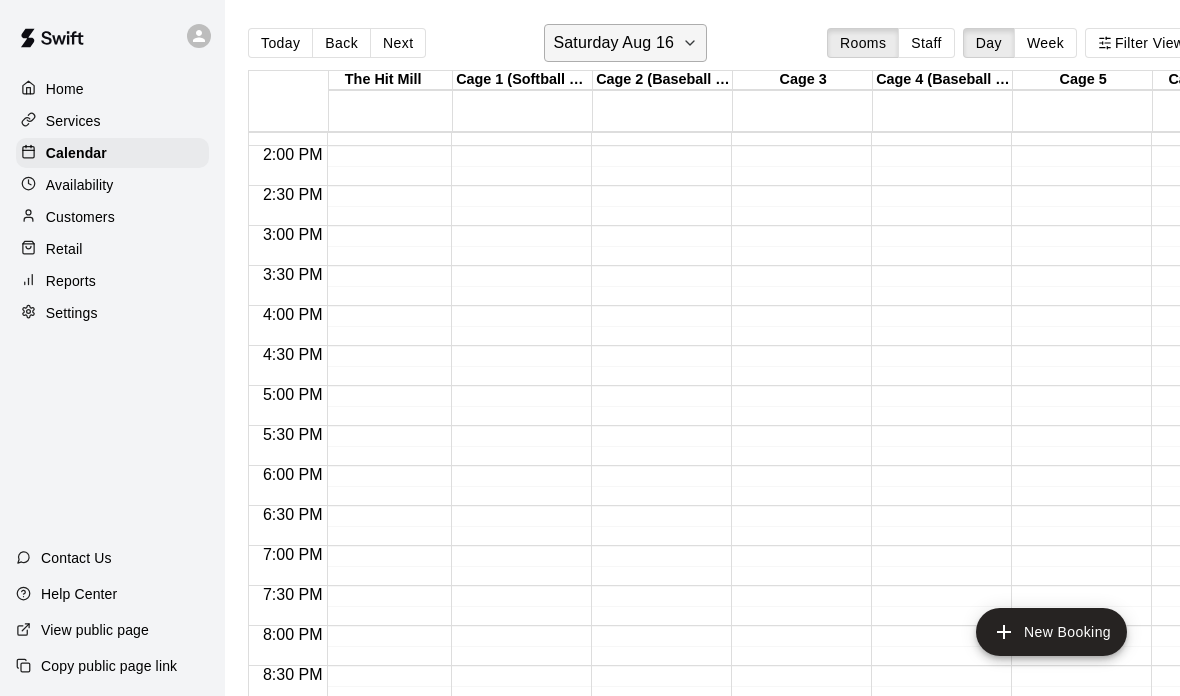 click on "Saturday Aug 16" at bounding box center [613, 43] 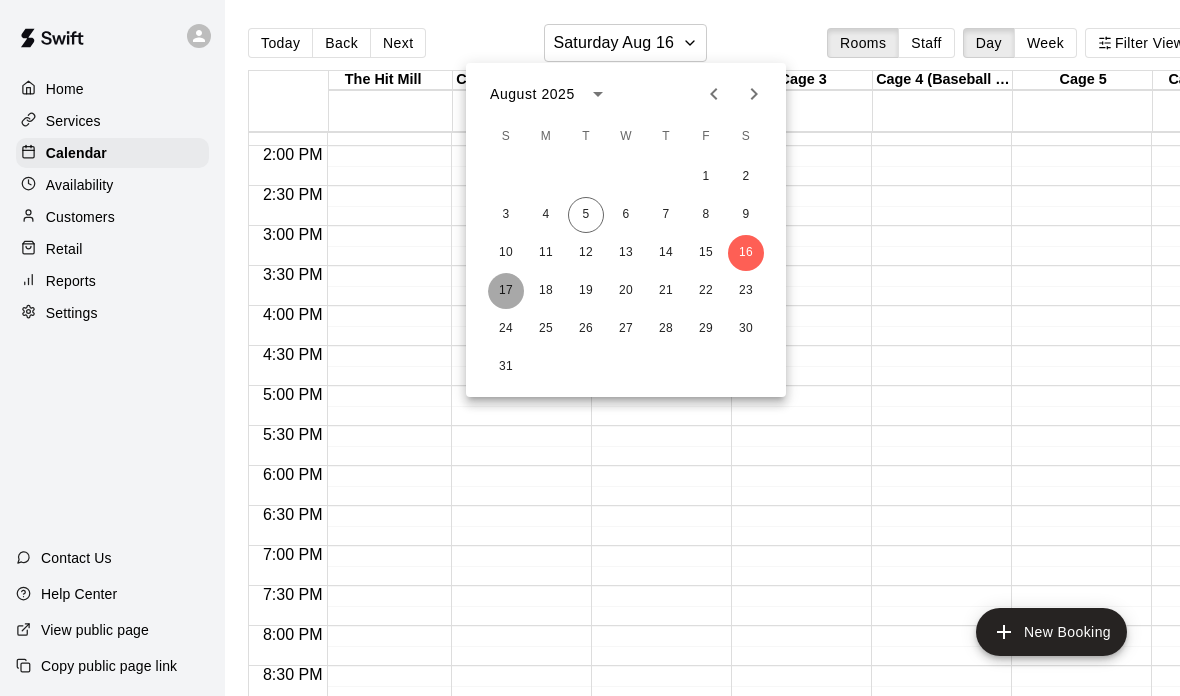 click on "17" at bounding box center (506, 291) 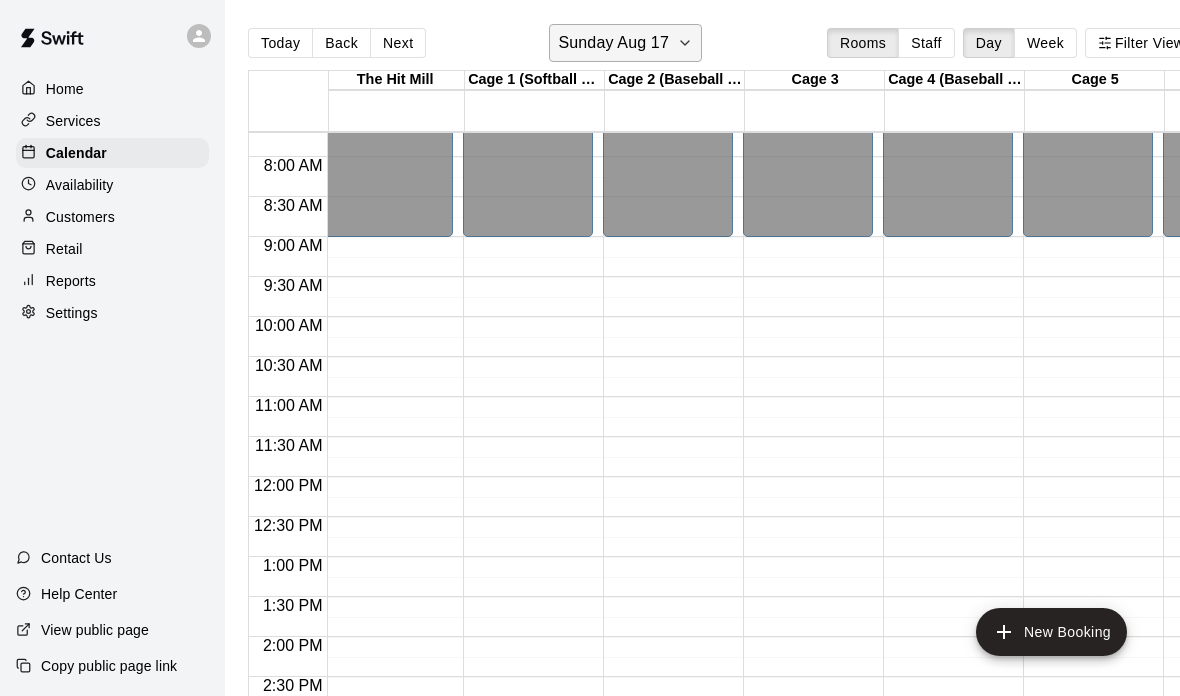 click on "Sunday Aug 17" at bounding box center [613, 43] 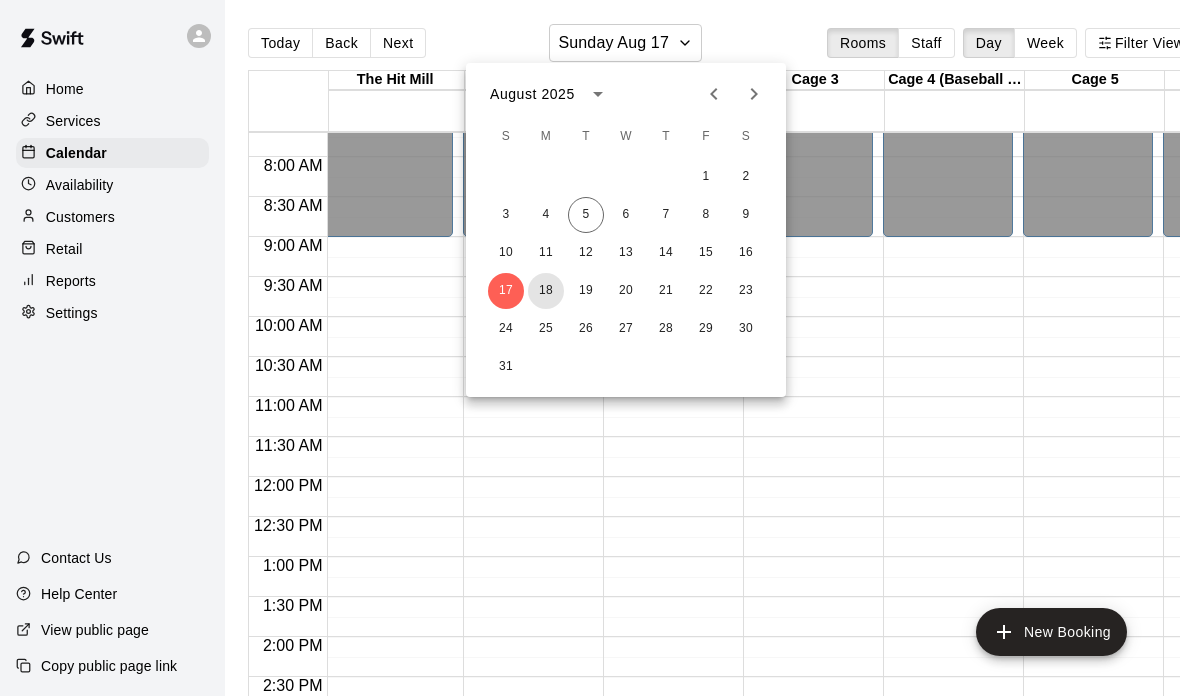 click on "18" at bounding box center [546, 291] 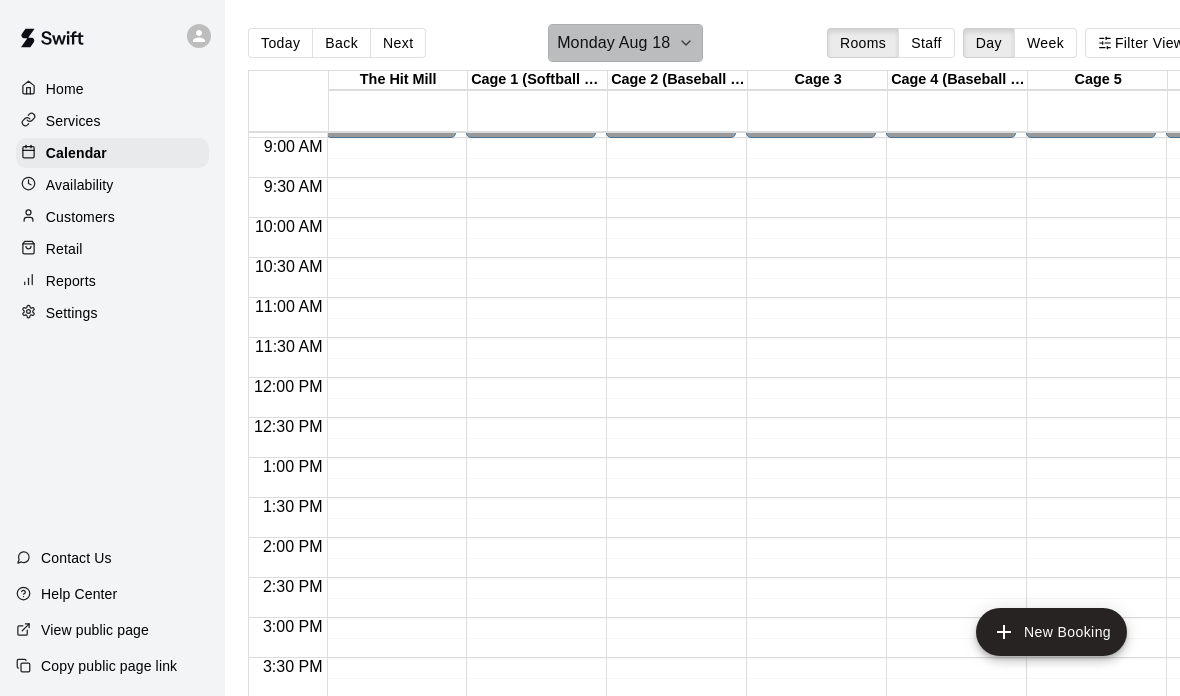 click on "Monday Aug 18" at bounding box center (613, 43) 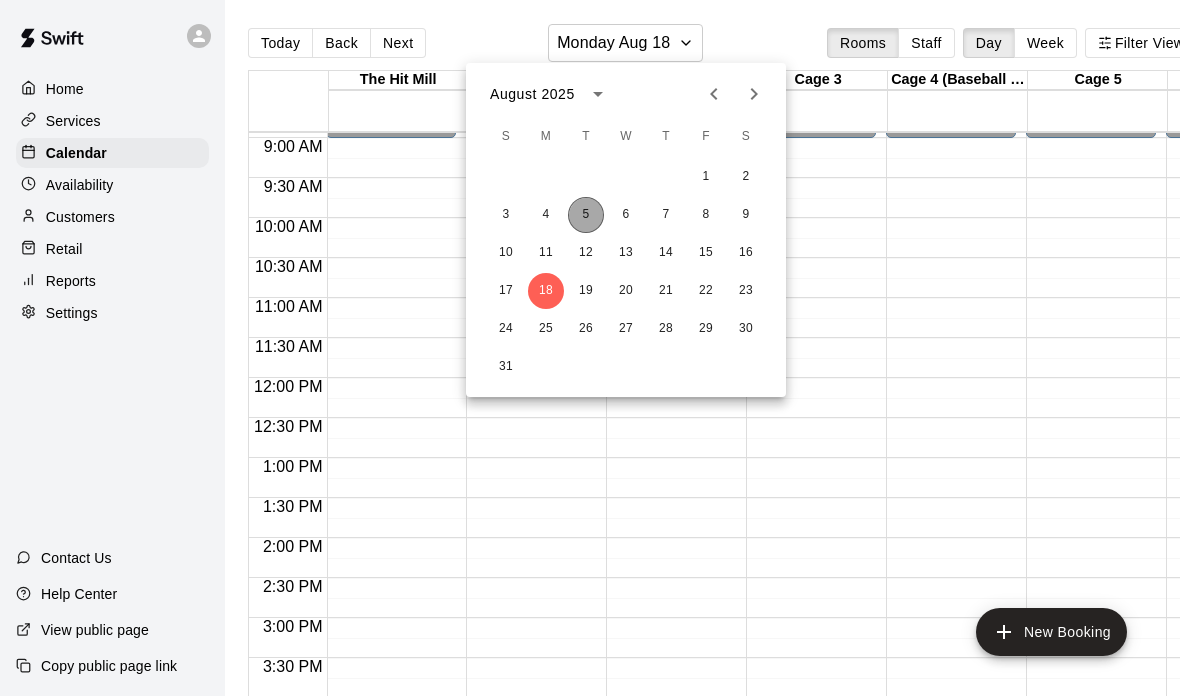 click on "5" at bounding box center [586, 215] 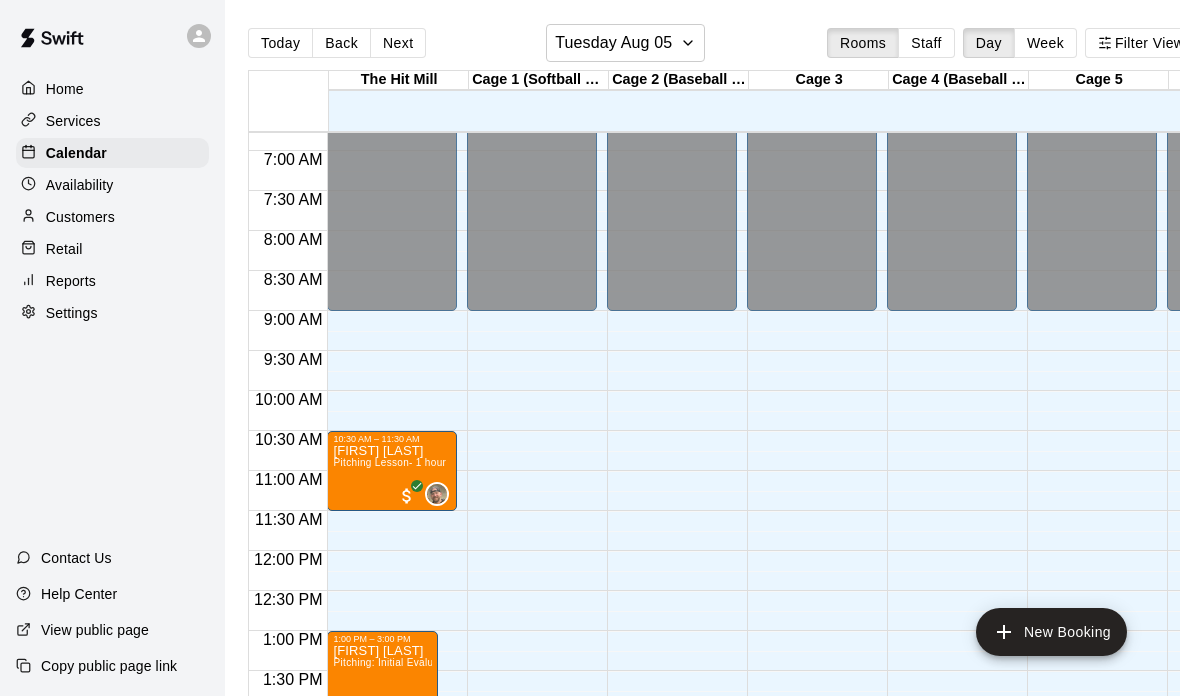 click on "Customers" at bounding box center [80, 217] 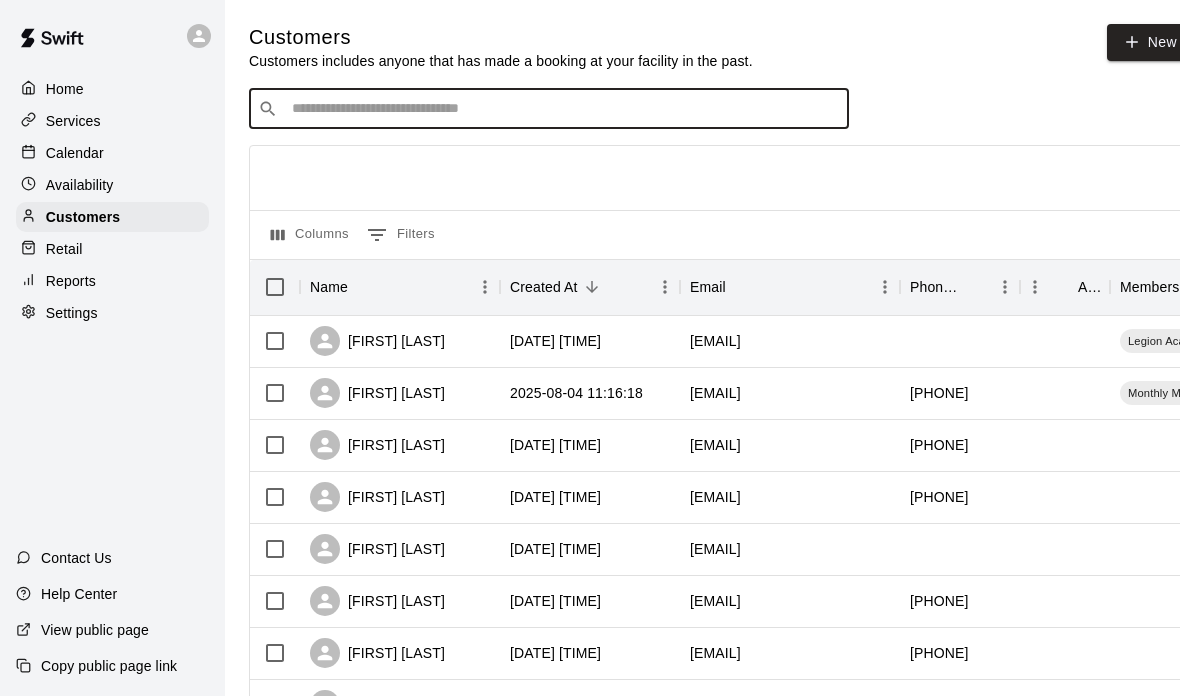 click at bounding box center [563, 109] 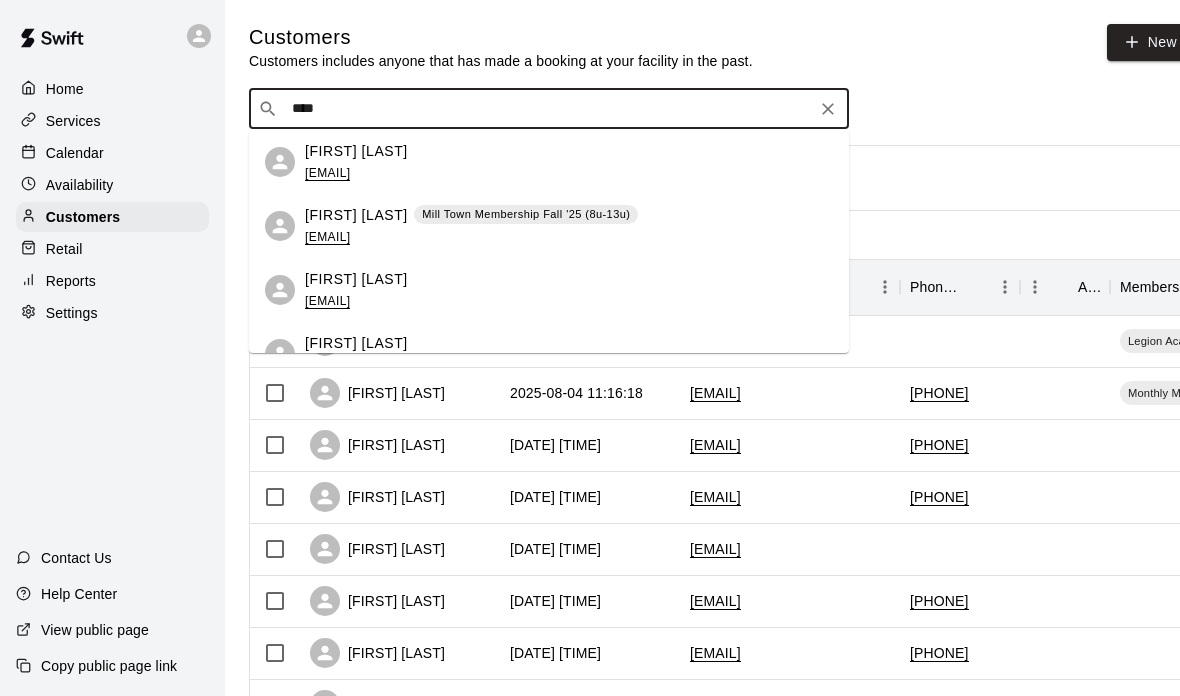 type on "****" 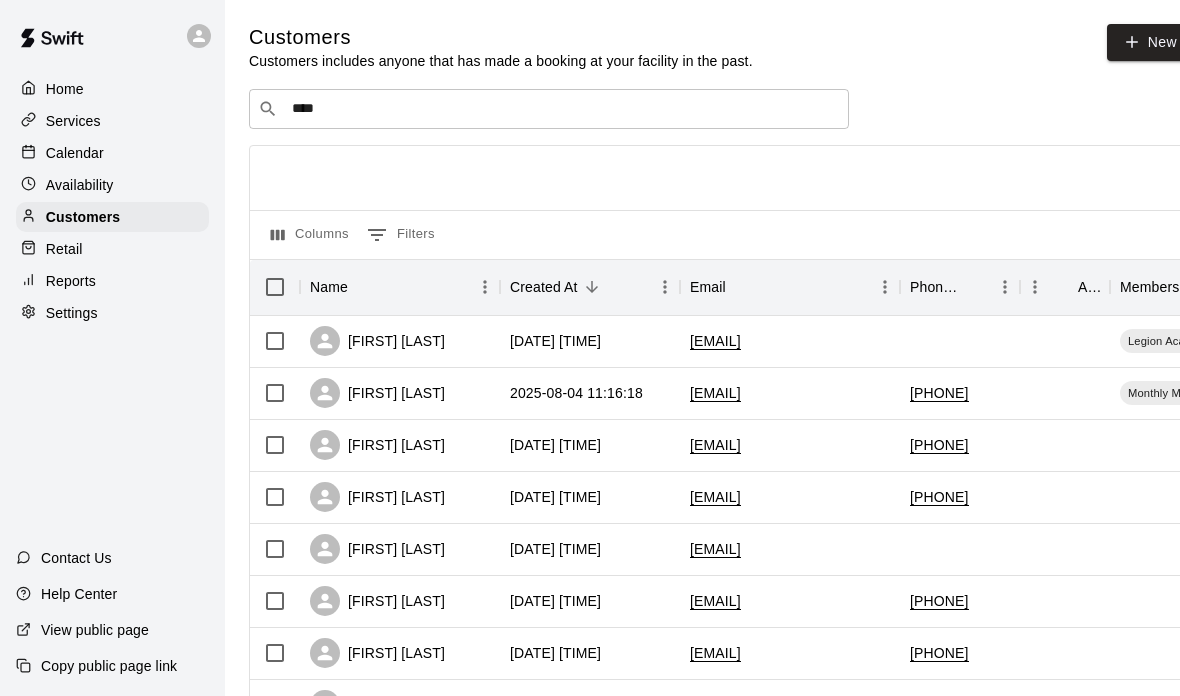 click at bounding box center [721, 178] 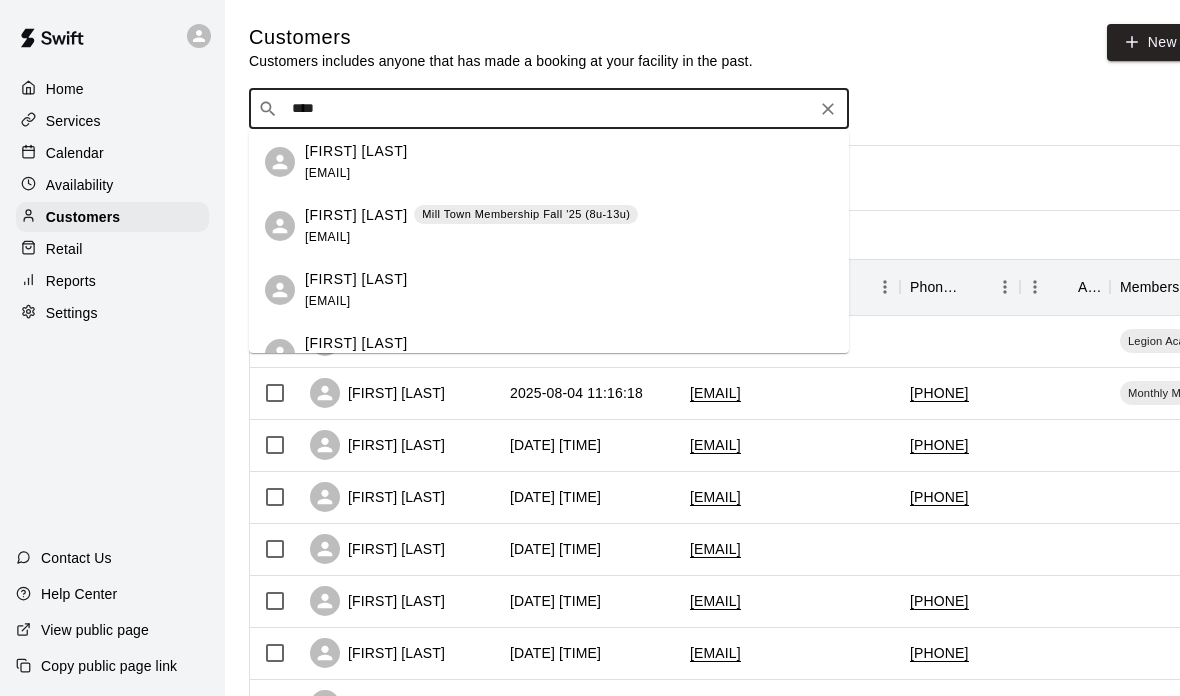 click on "[FIRST] [LAST]" at bounding box center [356, 151] 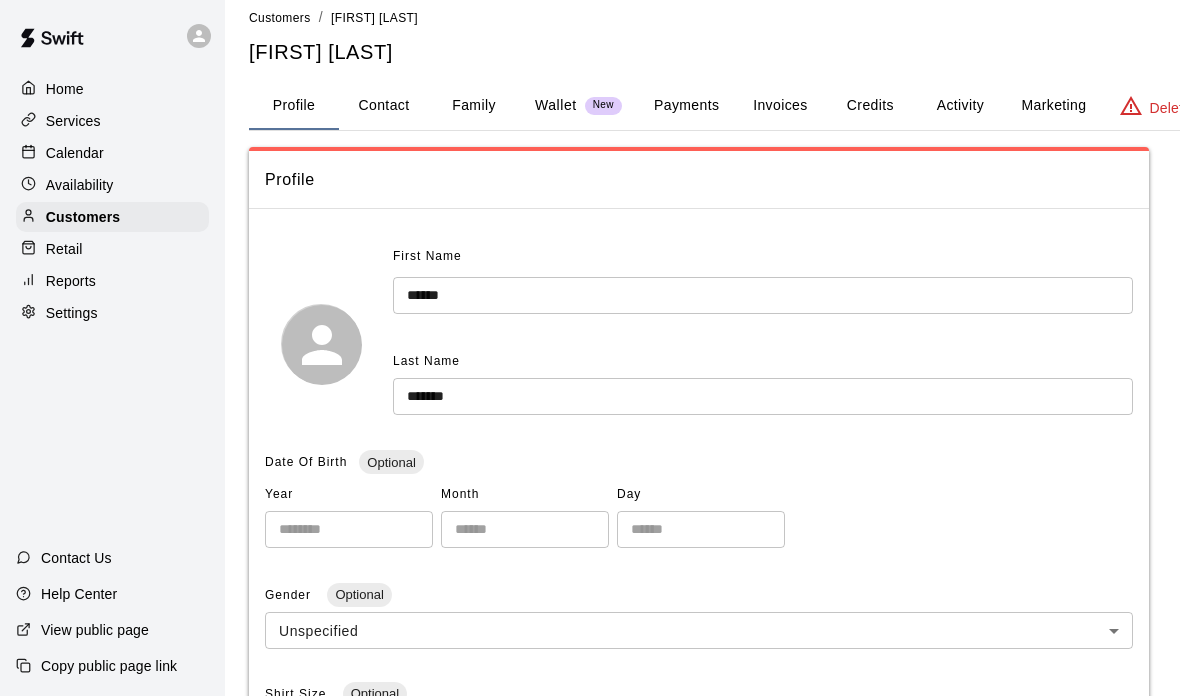 scroll, scrollTop: 0, scrollLeft: 0, axis: both 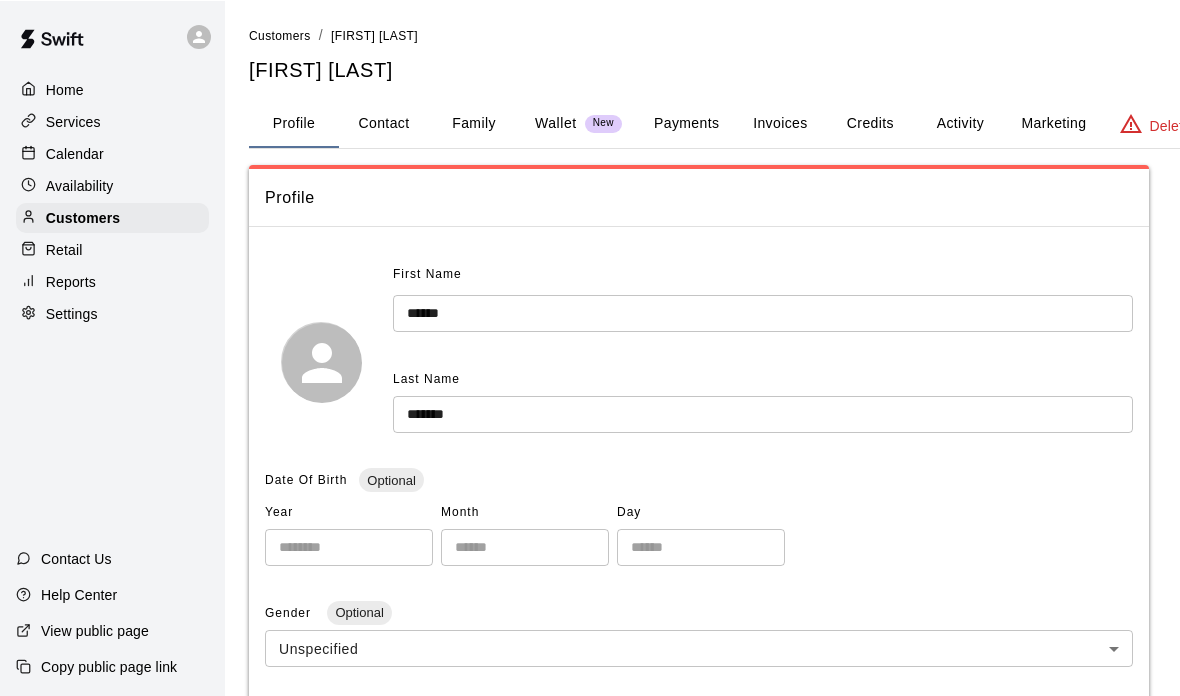 click on "Payments" at bounding box center [686, 123] 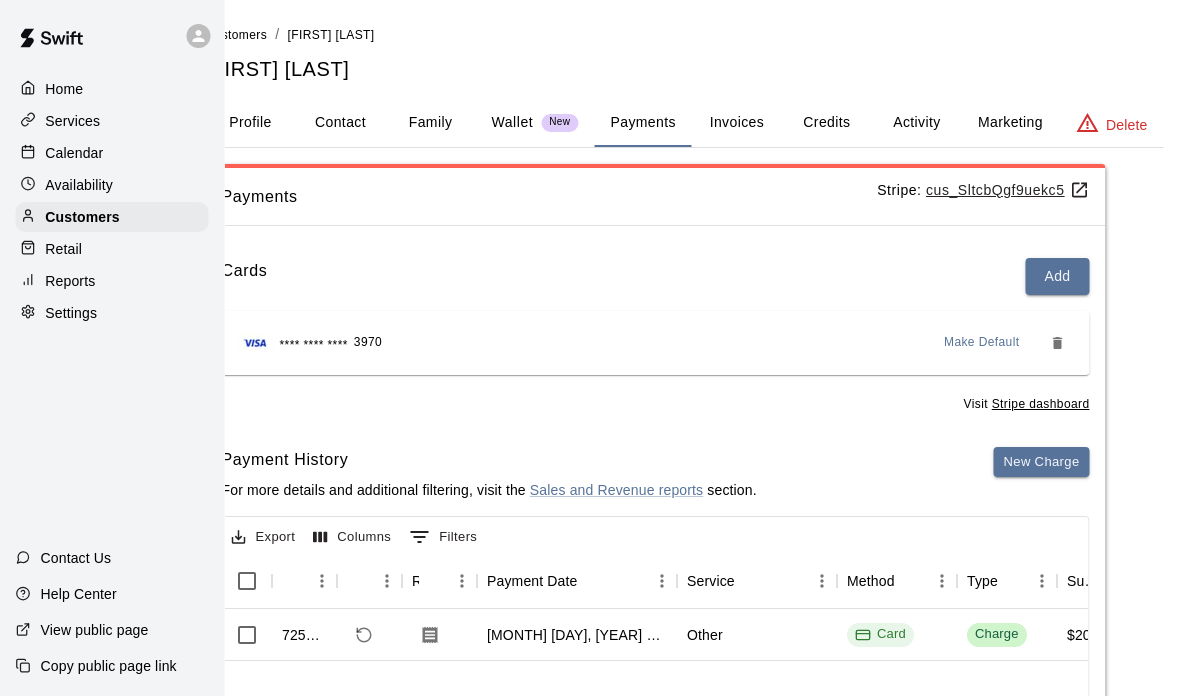 scroll, scrollTop: 0, scrollLeft: 51, axis: horizontal 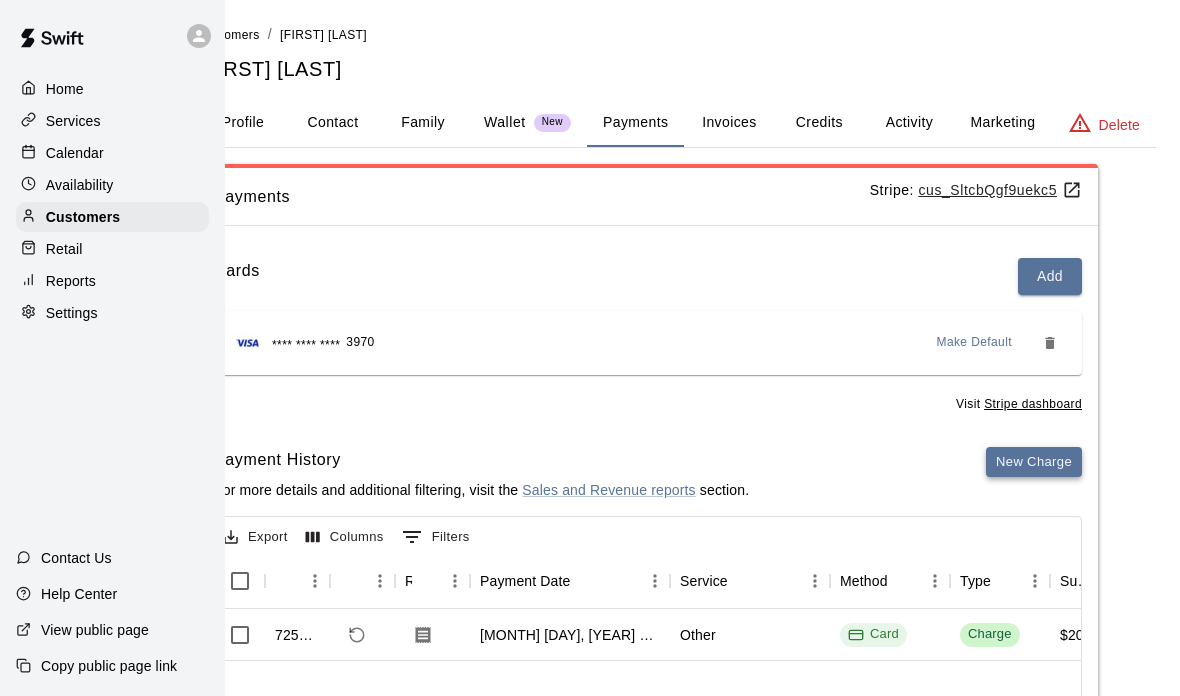 click on "New Charge" at bounding box center (1034, 462) 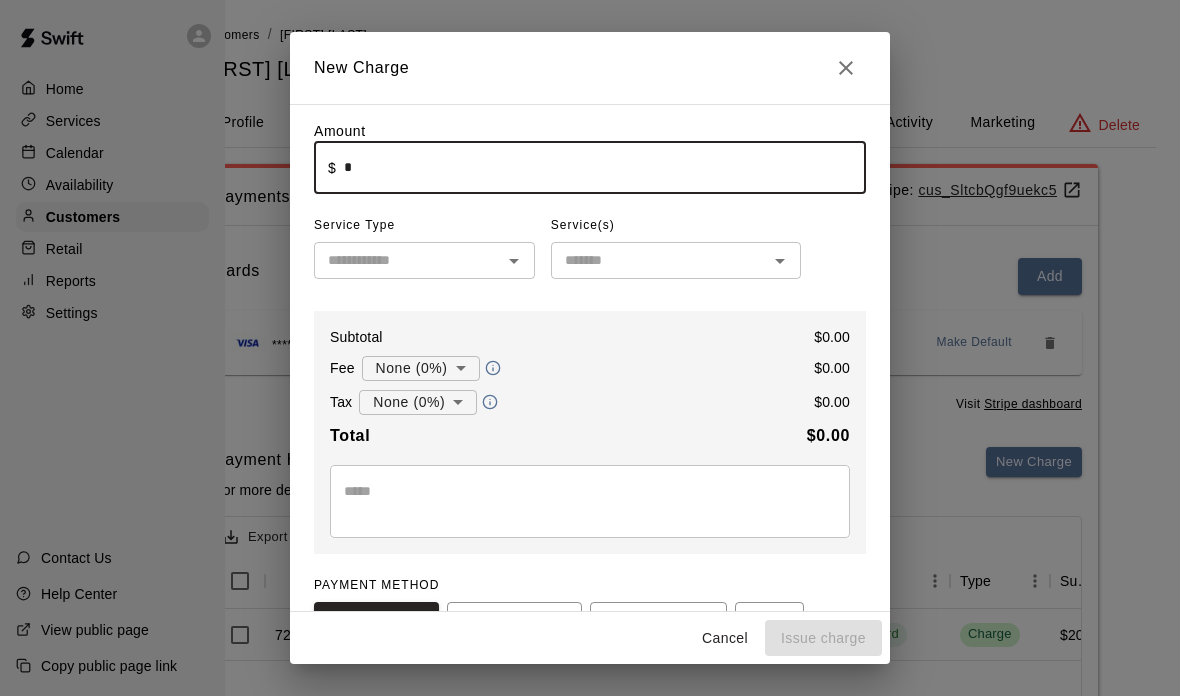 click on "*" at bounding box center [605, 167] 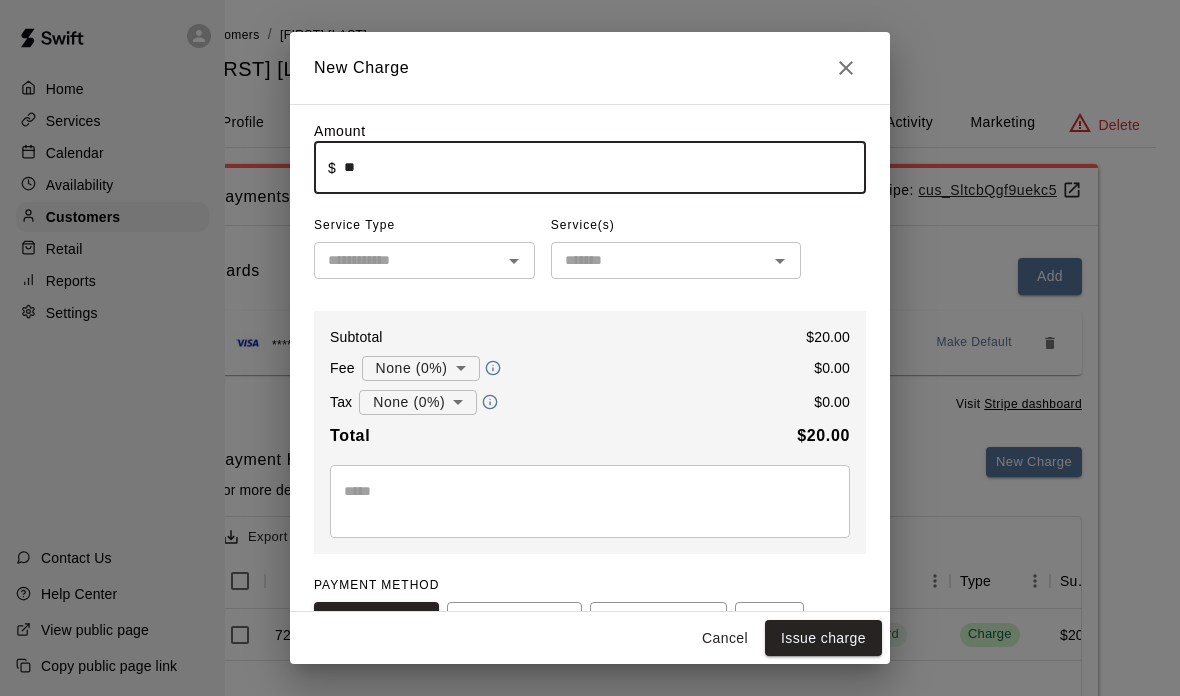 scroll, scrollTop: 0, scrollLeft: 0, axis: both 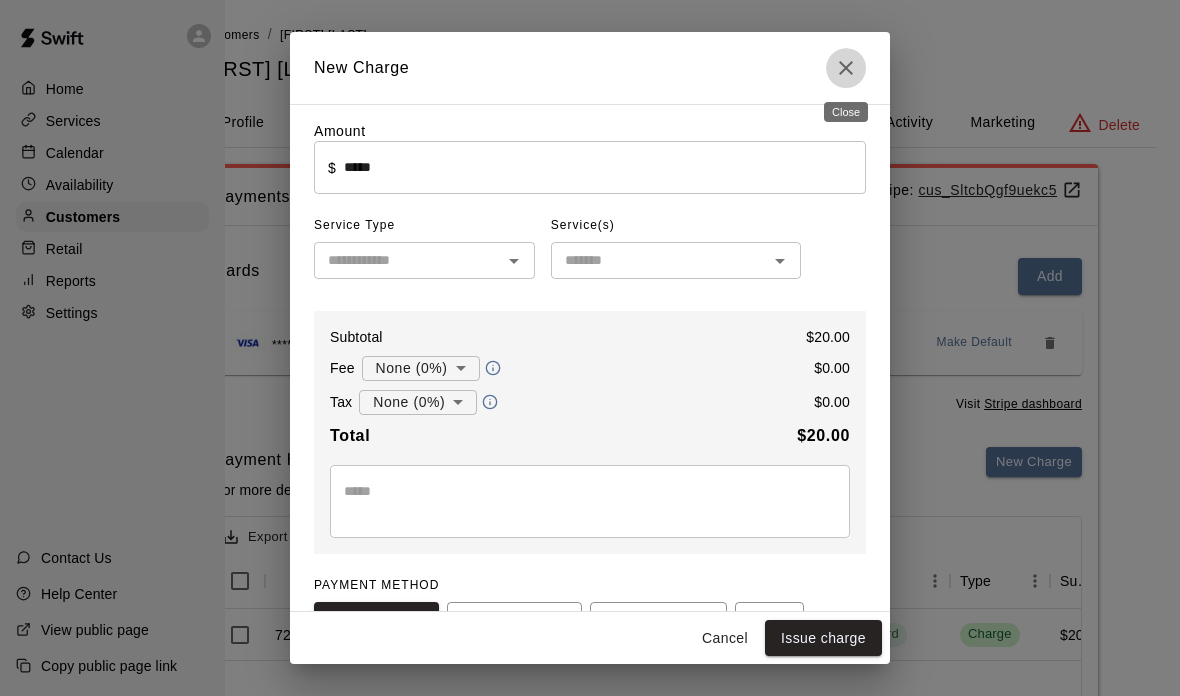 click 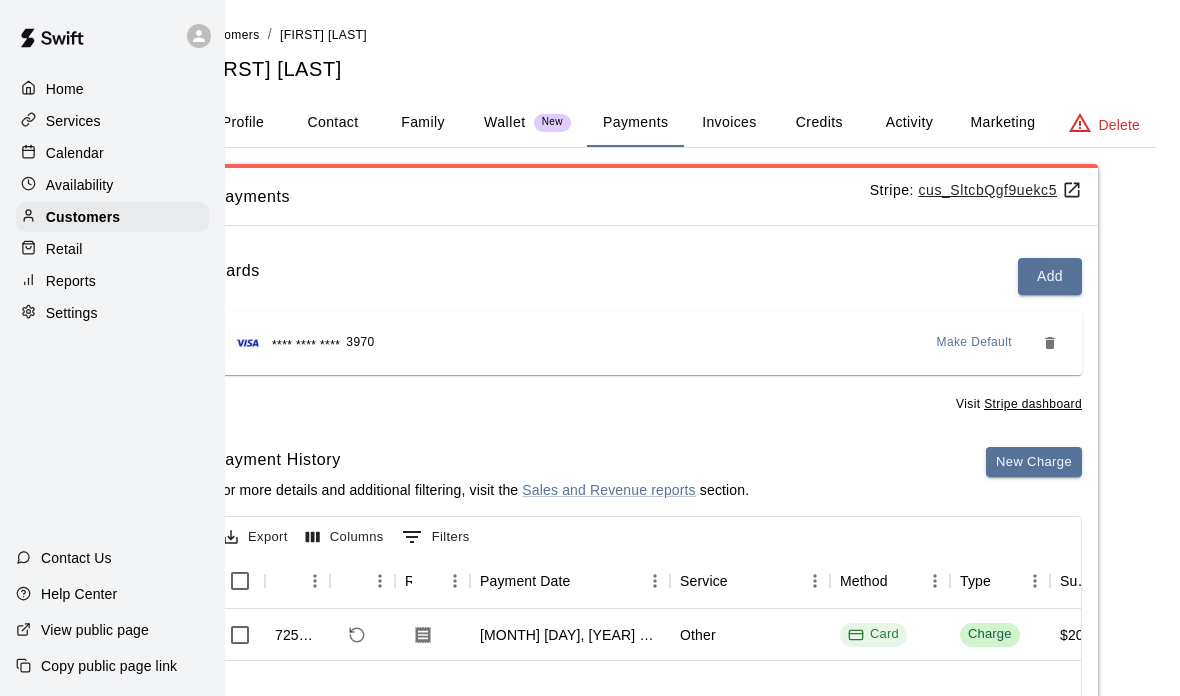 click on "Make Default" at bounding box center (975, 343) 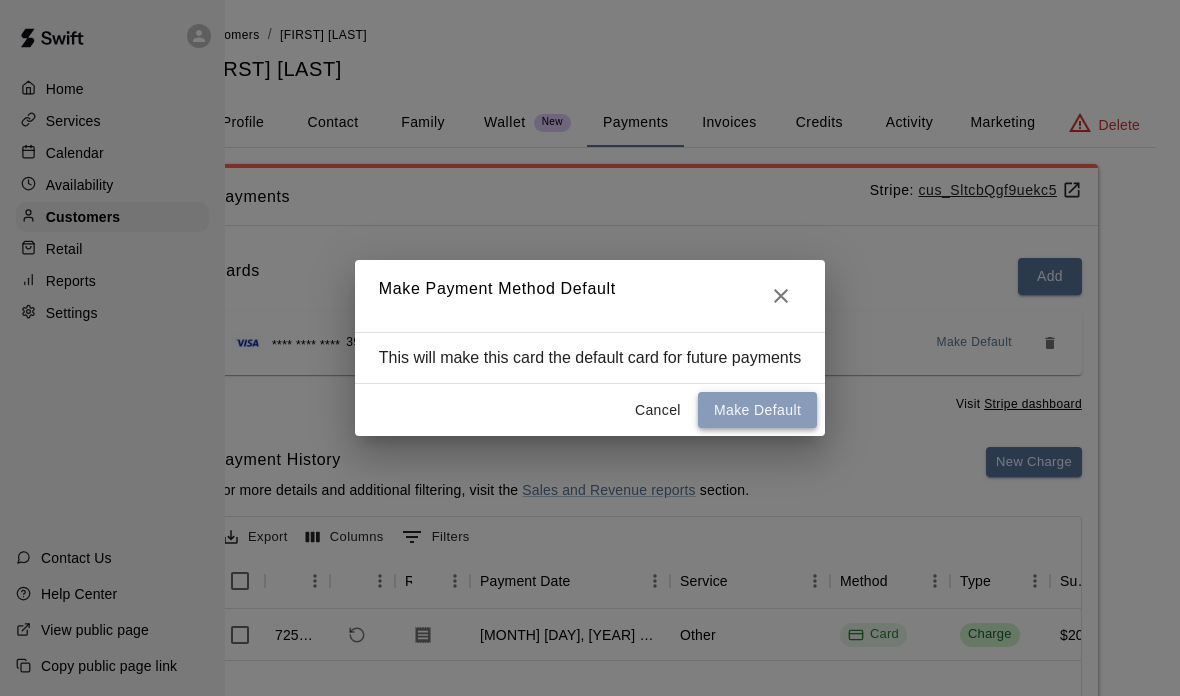 click on "Make Default" at bounding box center [757, 410] 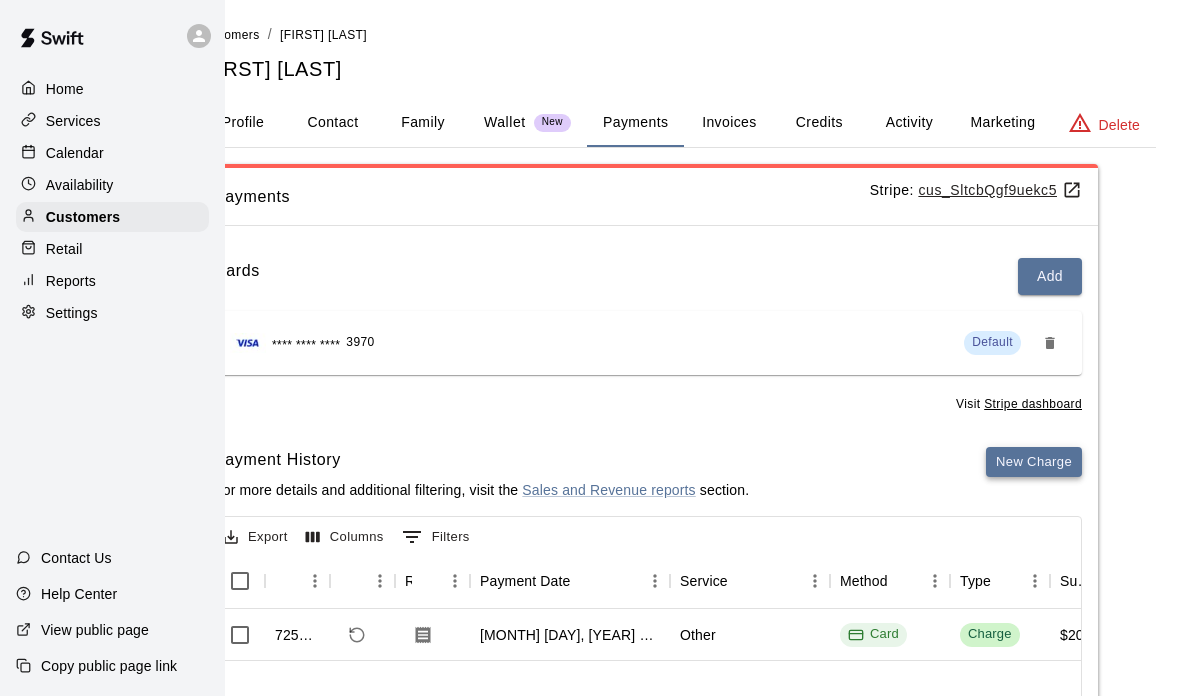 click on "New Charge" at bounding box center [1034, 462] 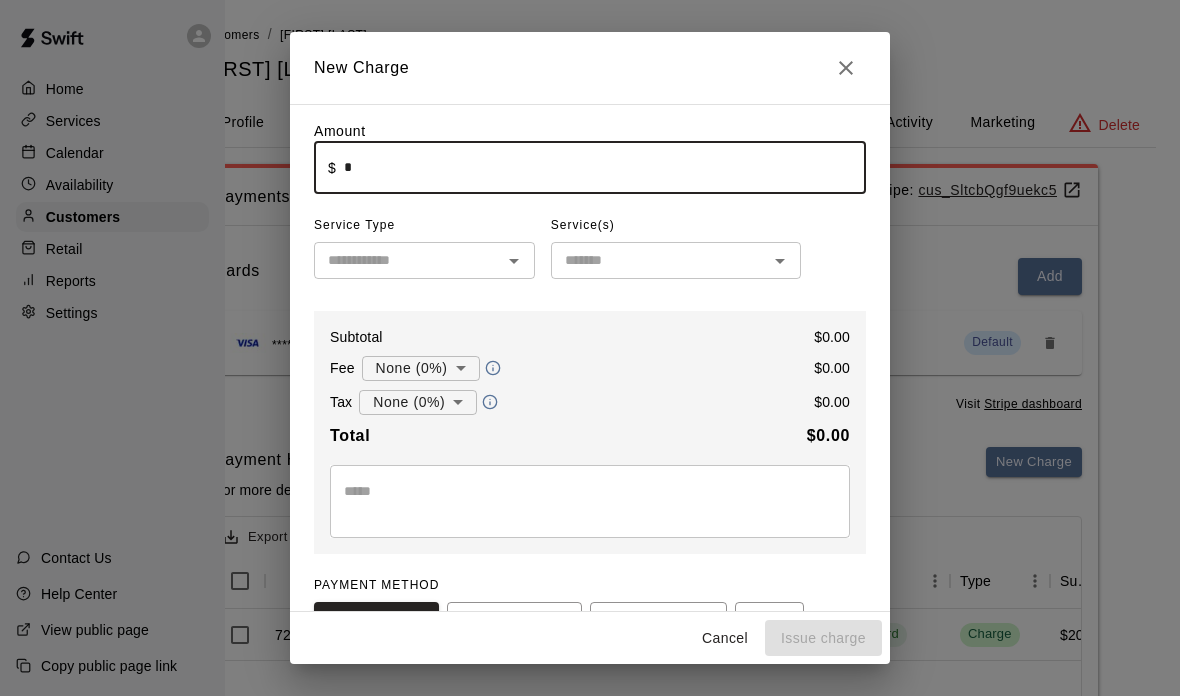 click on "*" at bounding box center [605, 167] 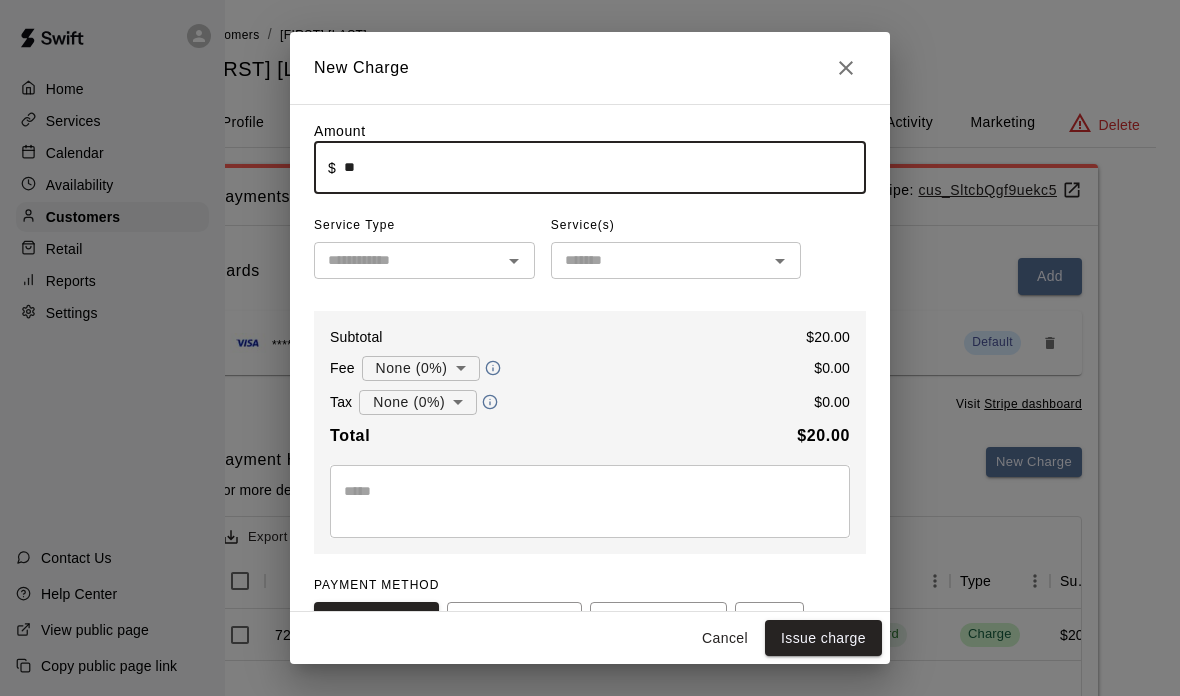 type on "*****" 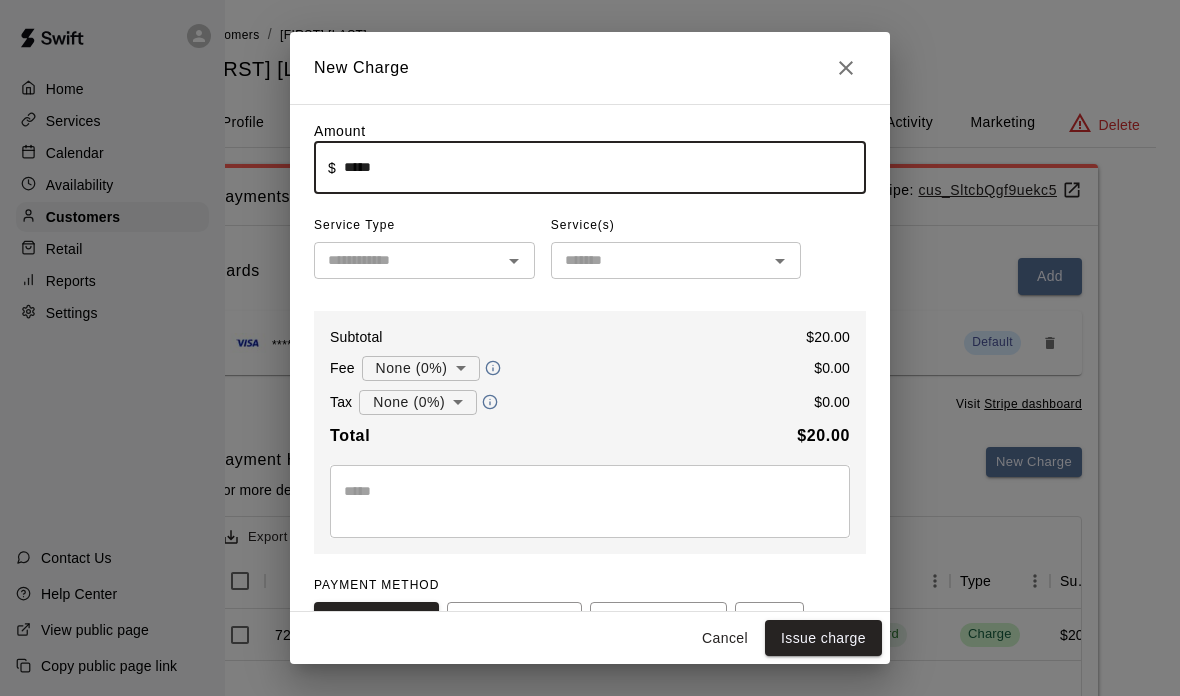 click on "Fee None (0%) * ​ $ 0.00" at bounding box center (590, 368) 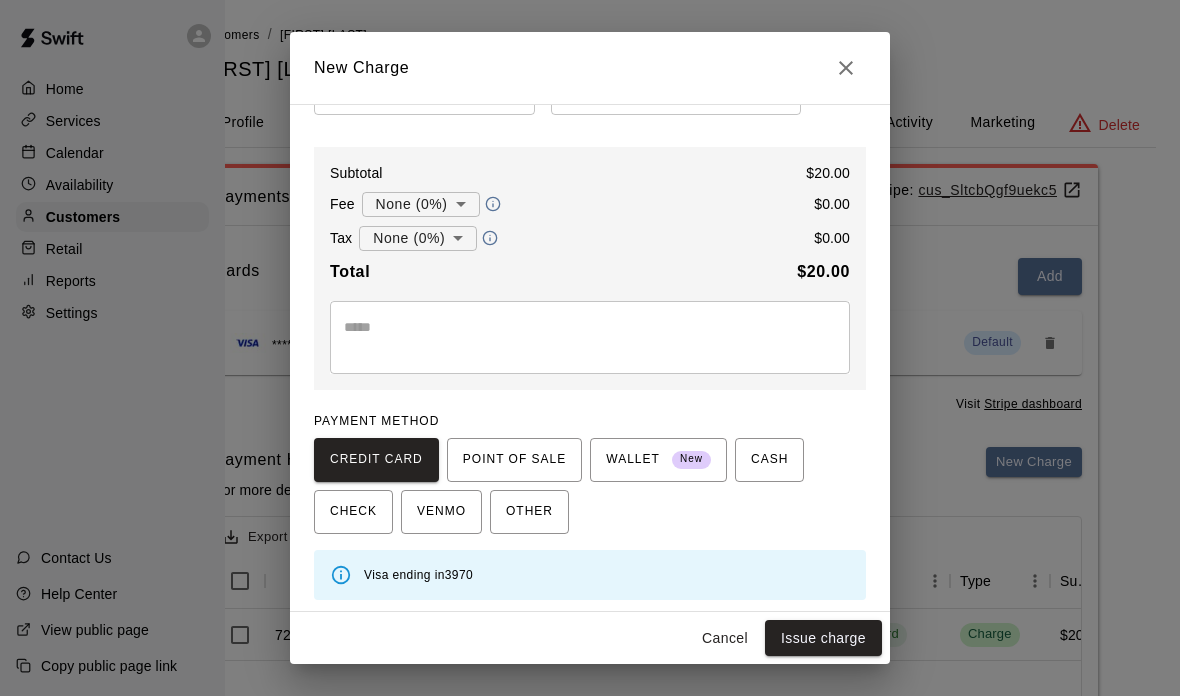 scroll, scrollTop: 163, scrollLeft: 0, axis: vertical 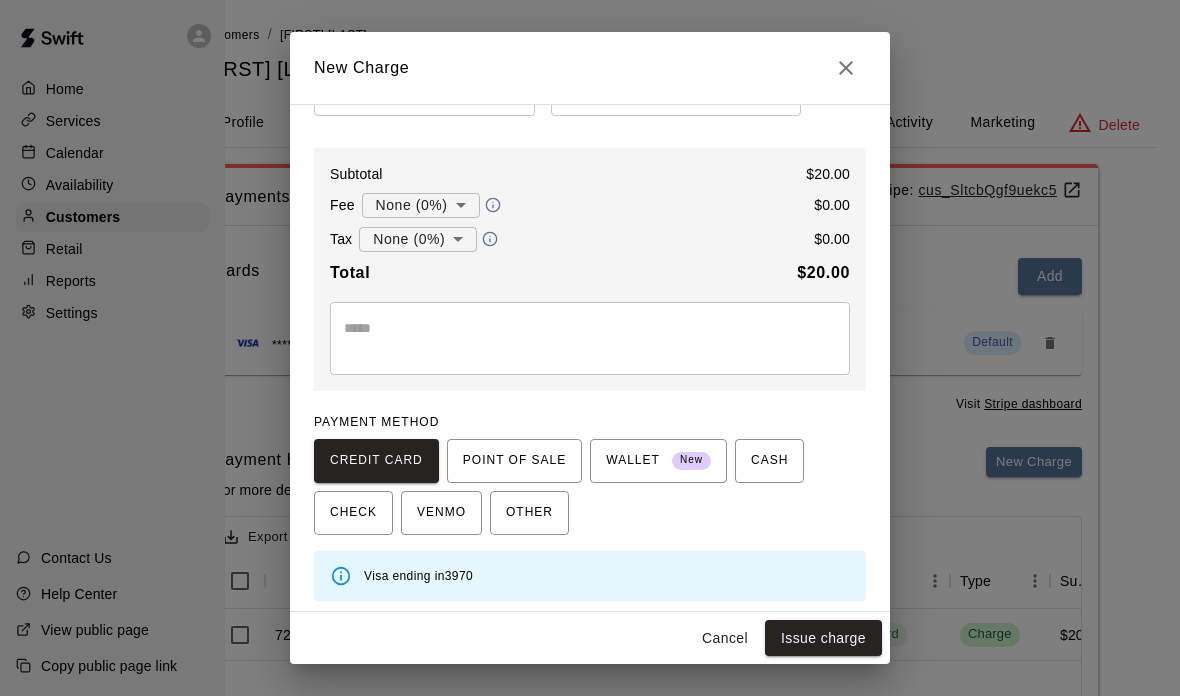 click at bounding box center [590, 338] 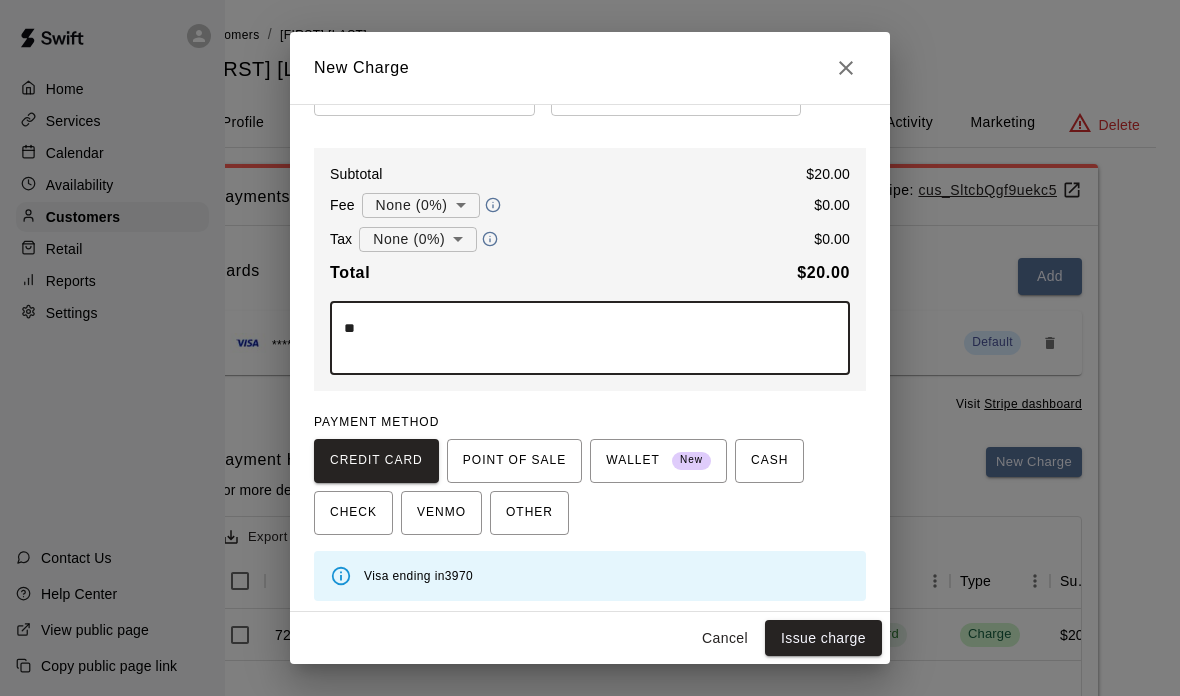 type on "*" 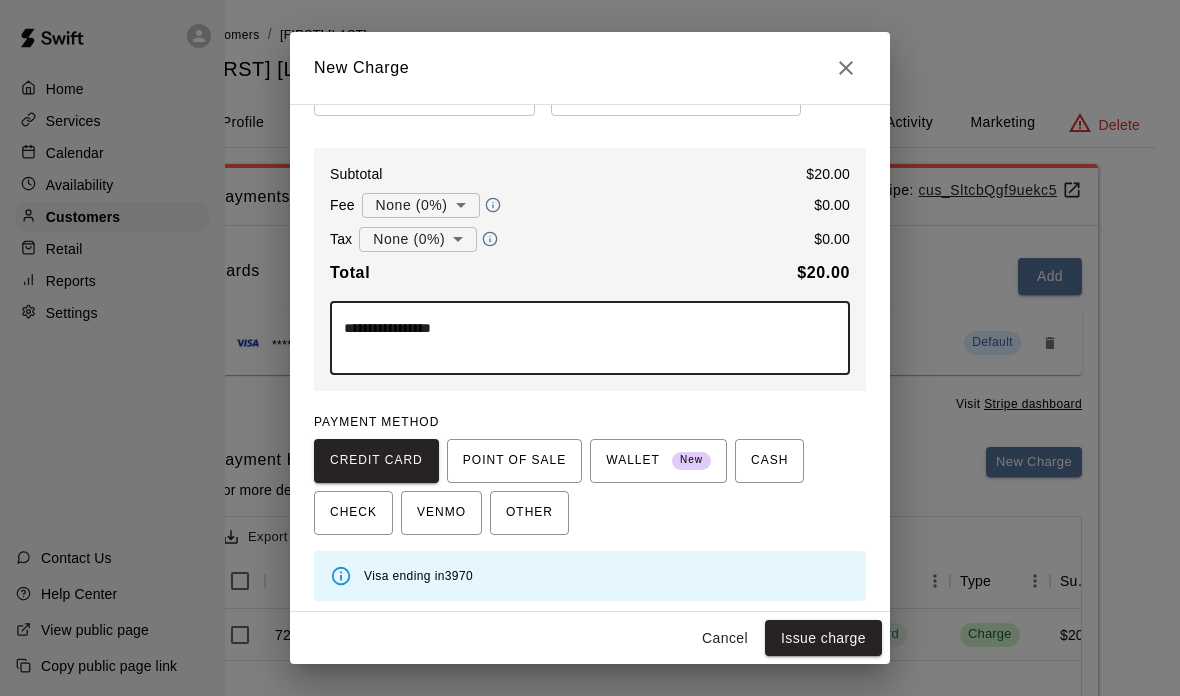type on "**********" 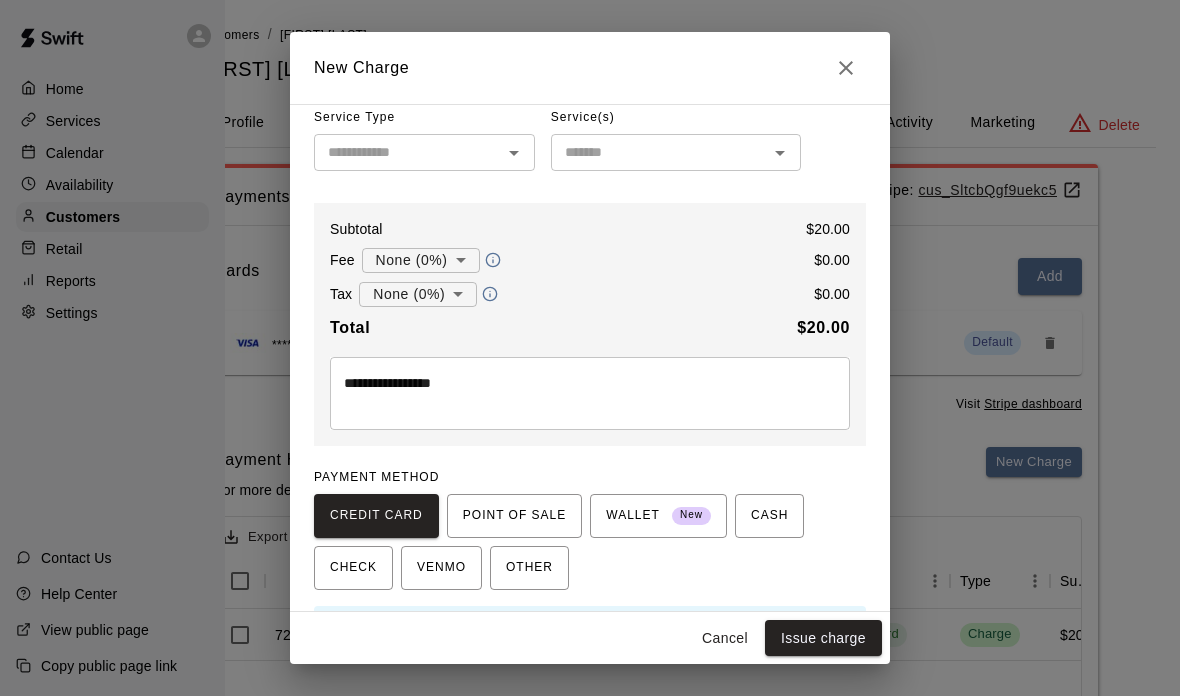 scroll, scrollTop: 83, scrollLeft: 0, axis: vertical 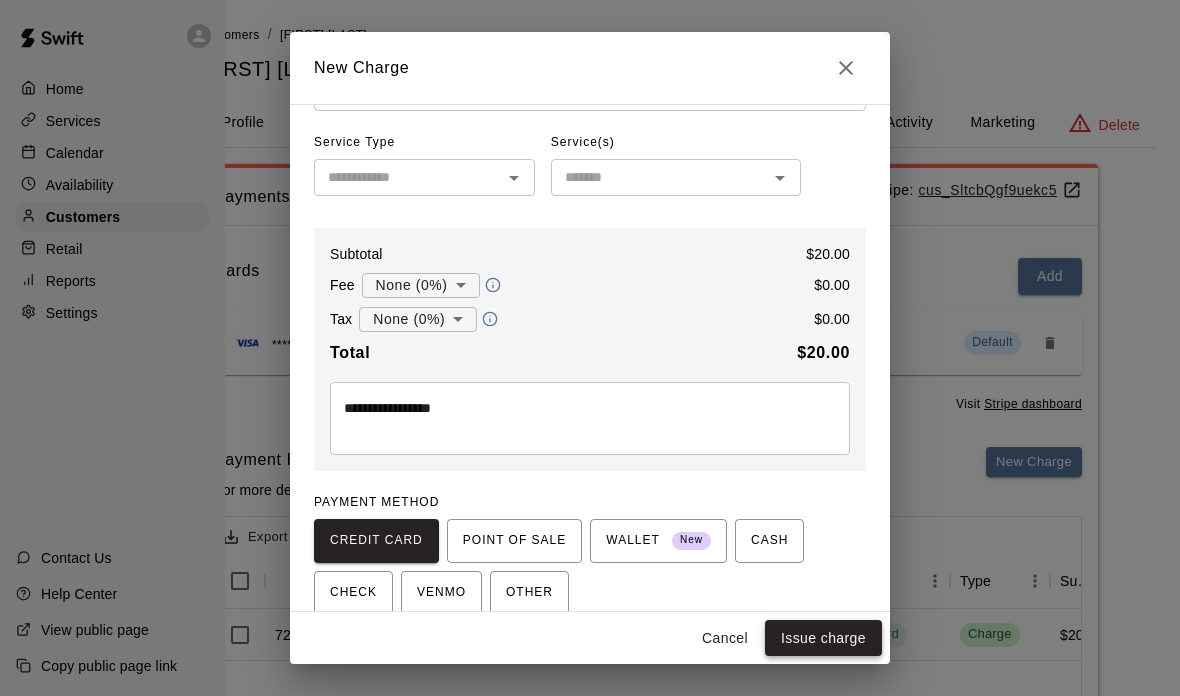 click on "Issue charge" at bounding box center [823, 638] 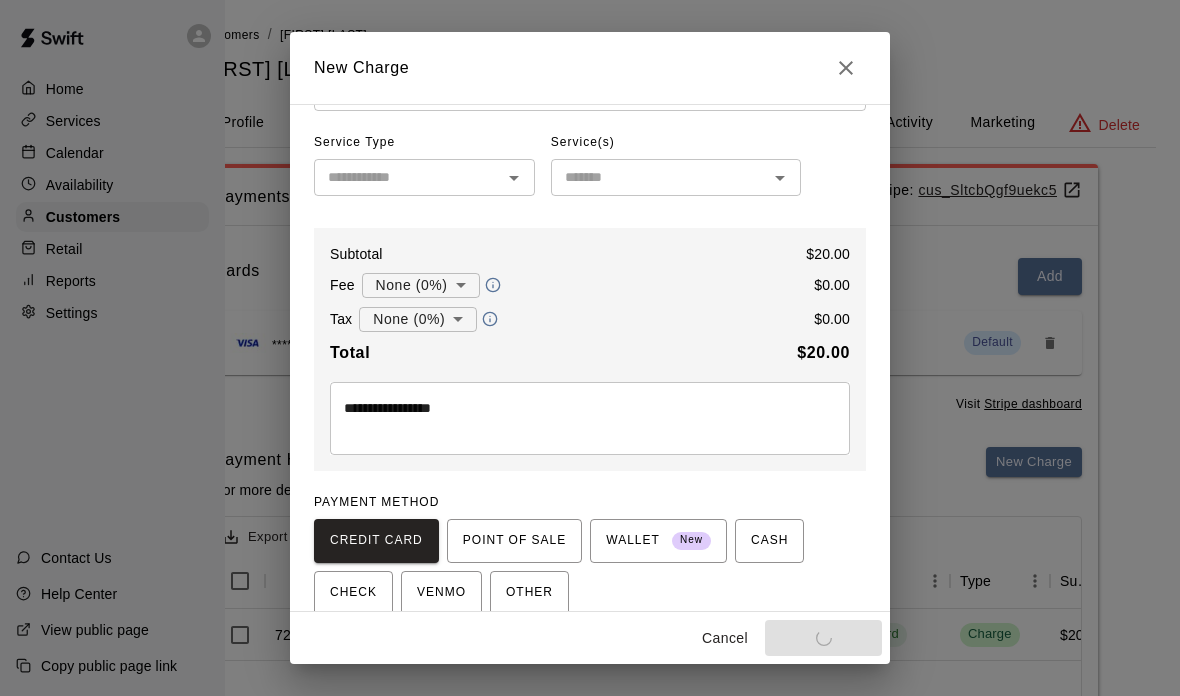 type on "*" 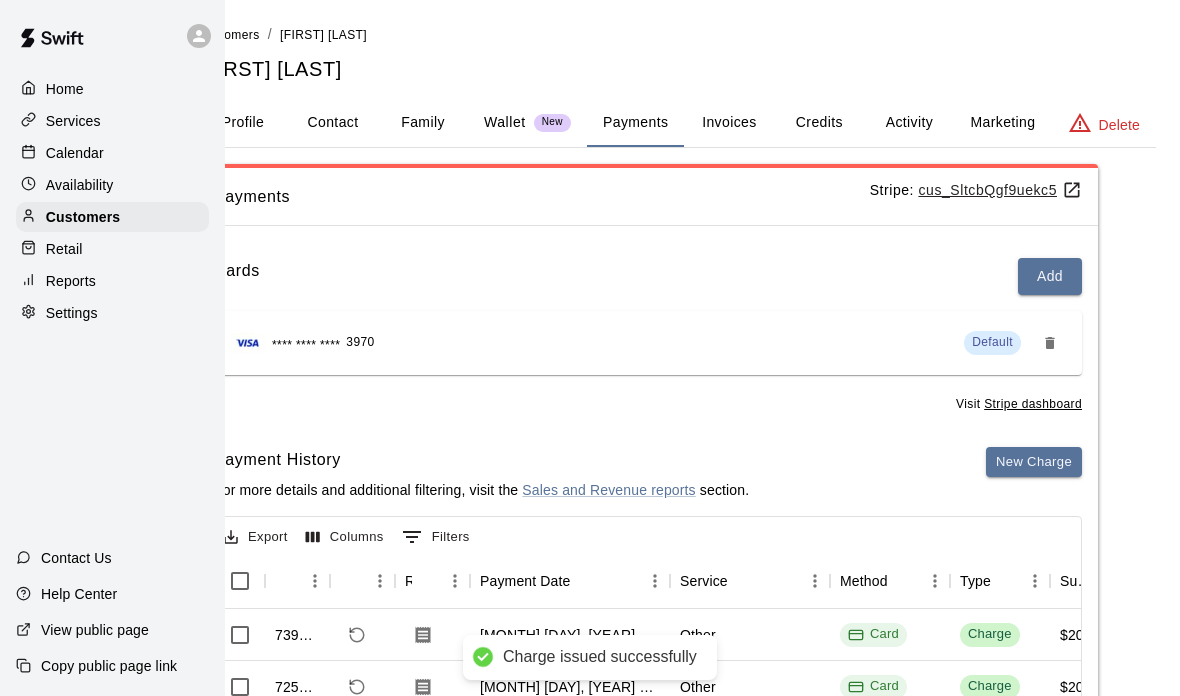 scroll, scrollTop: 0, scrollLeft: 0, axis: both 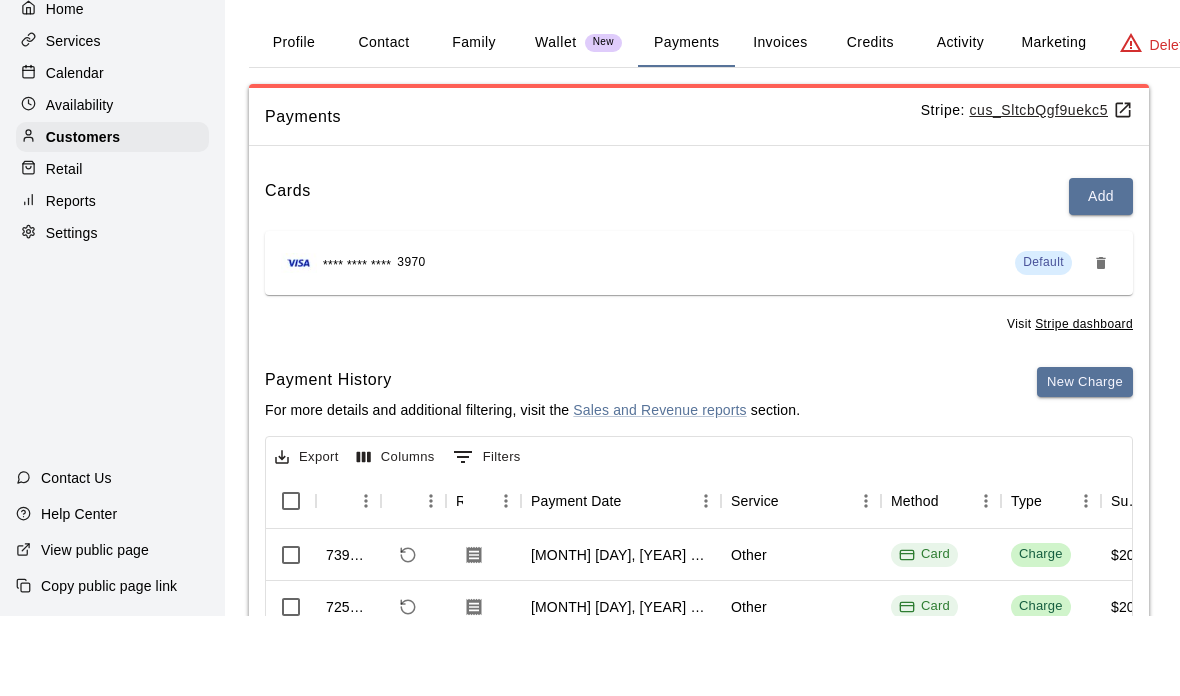 click on "Home Services Calendar Availability Customers Retail Reports Settings" at bounding box center [112, 201] 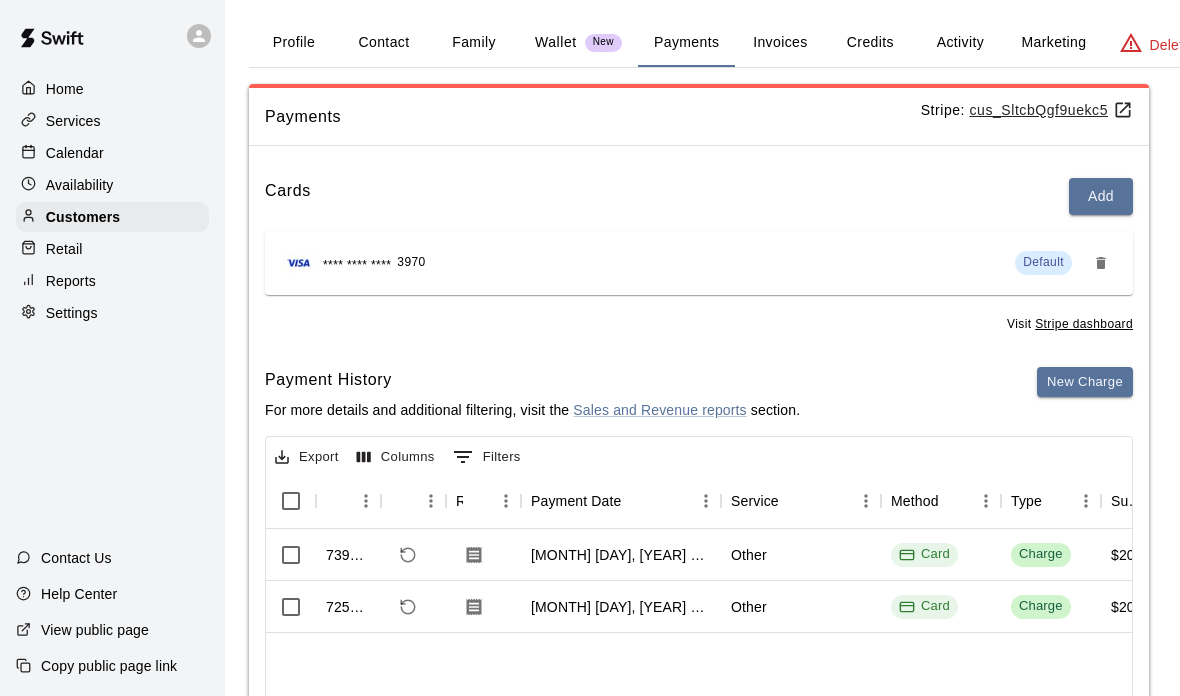 click on "Calendar" at bounding box center [112, 153] 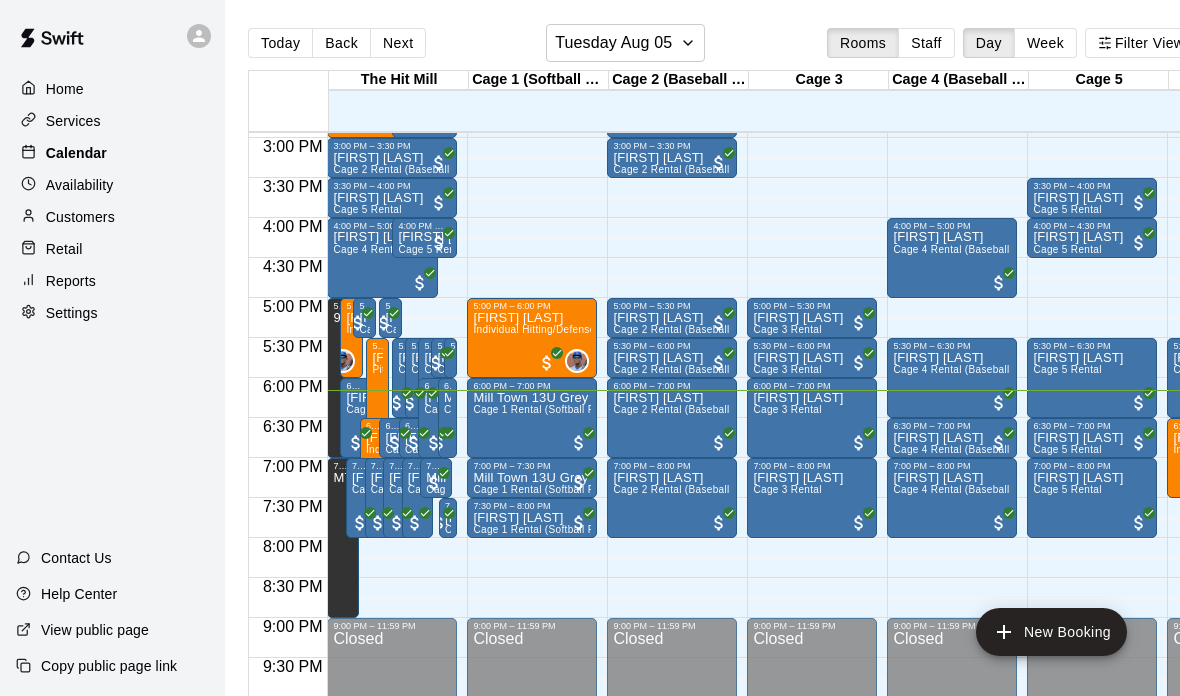scroll, scrollTop: 1204, scrollLeft: 156, axis: both 